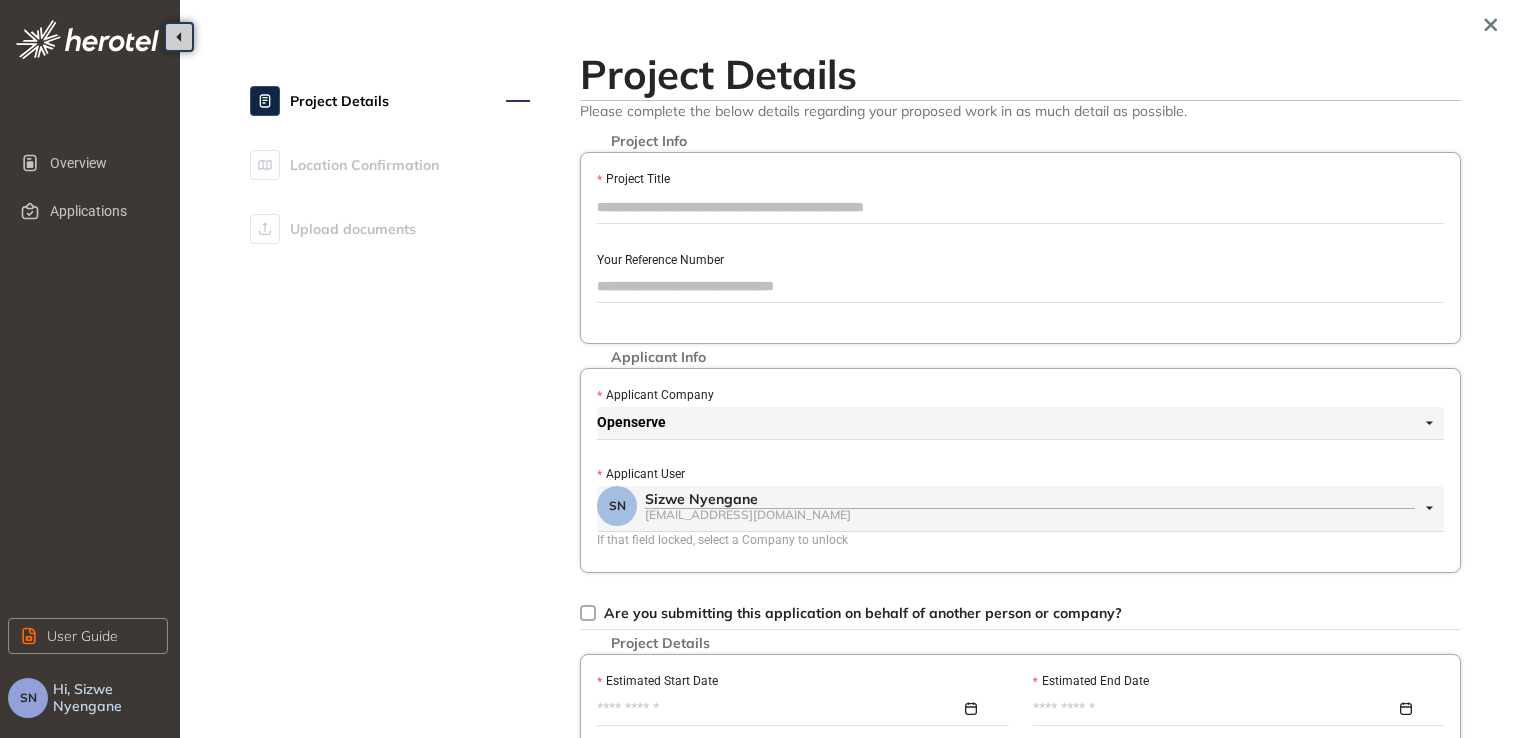 scroll, scrollTop: 0, scrollLeft: 0, axis: both 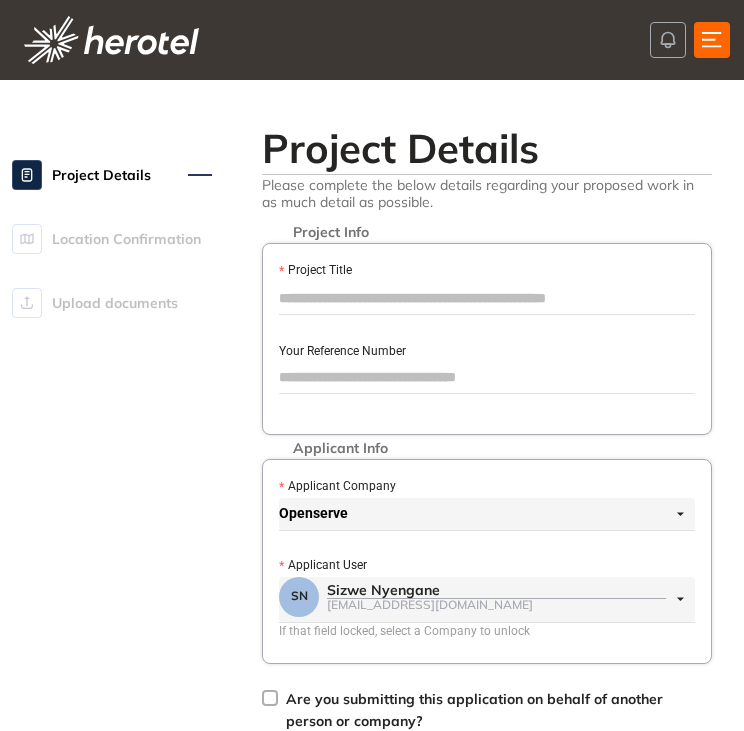 drag, startPoint x: 303, startPoint y: 283, endPoint x: 318, endPoint y: 292, distance: 17.492855 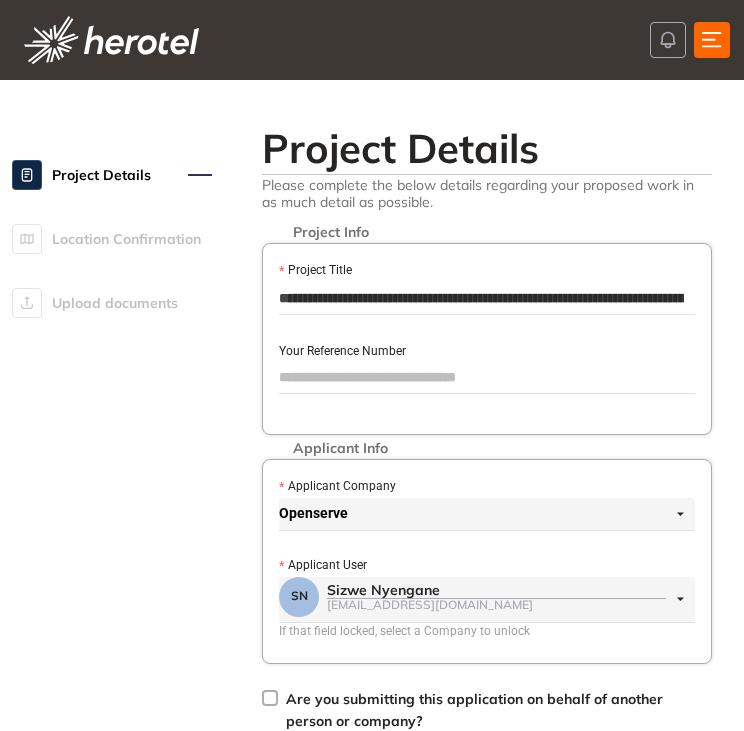 scroll, scrollTop: 0, scrollLeft: 791, axis: horizontal 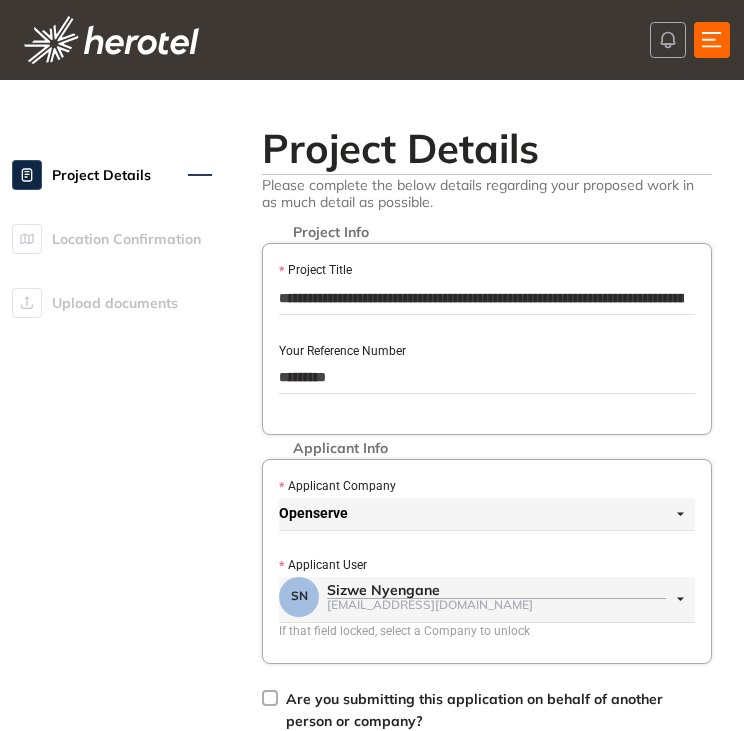 type on "*********" 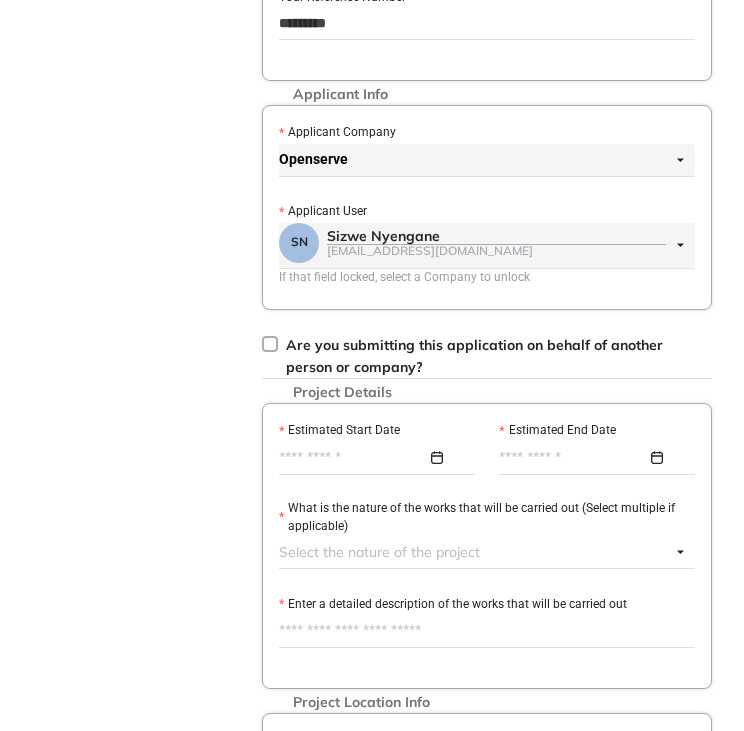 scroll, scrollTop: 400, scrollLeft: 0, axis: vertical 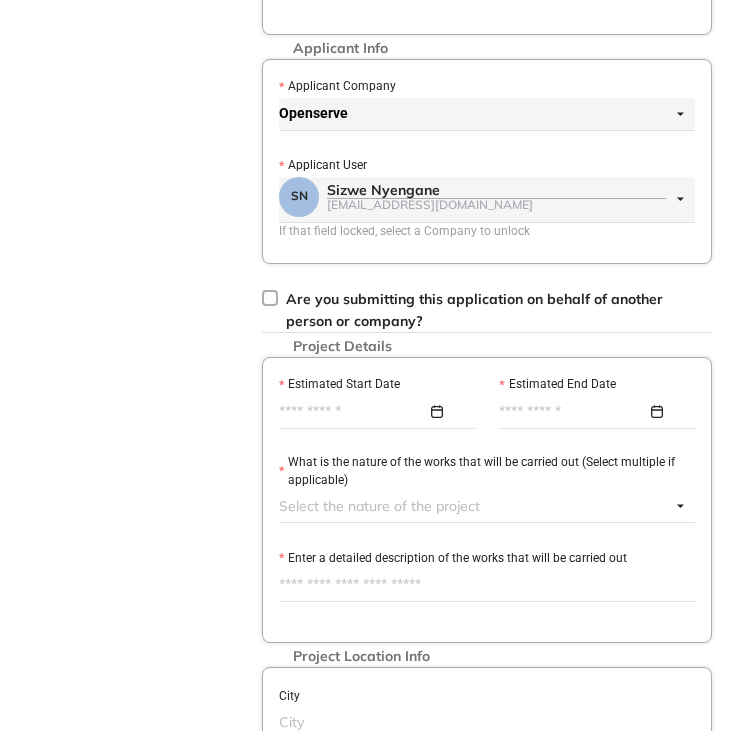 click on "Estimated Start Date" at bounding box center (353, 412) 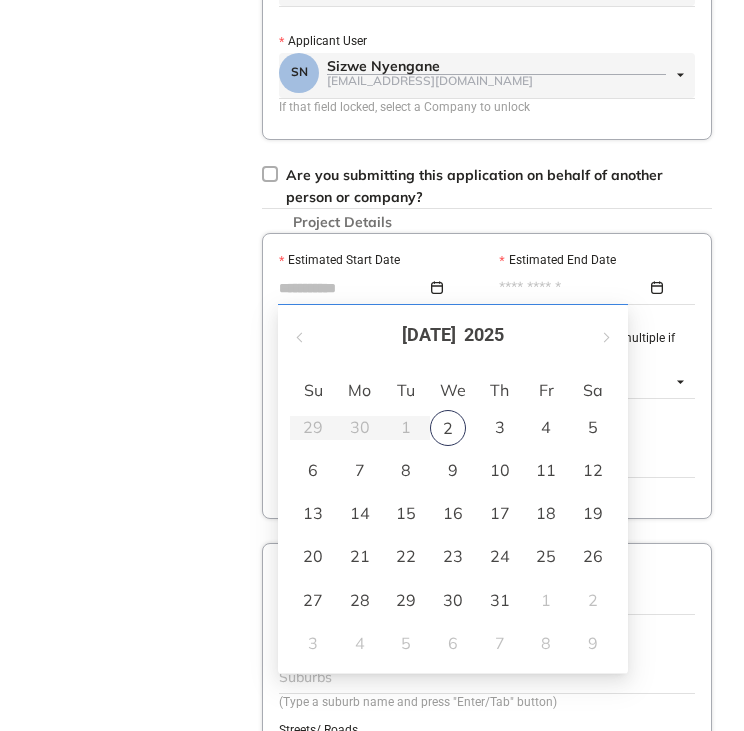 scroll, scrollTop: 533, scrollLeft: 0, axis: vertical 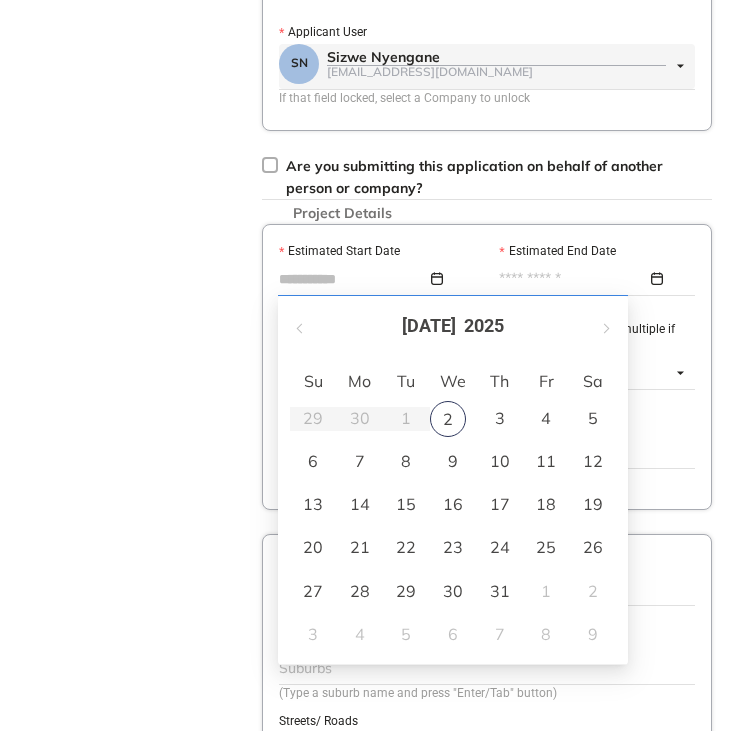 type on "**********" 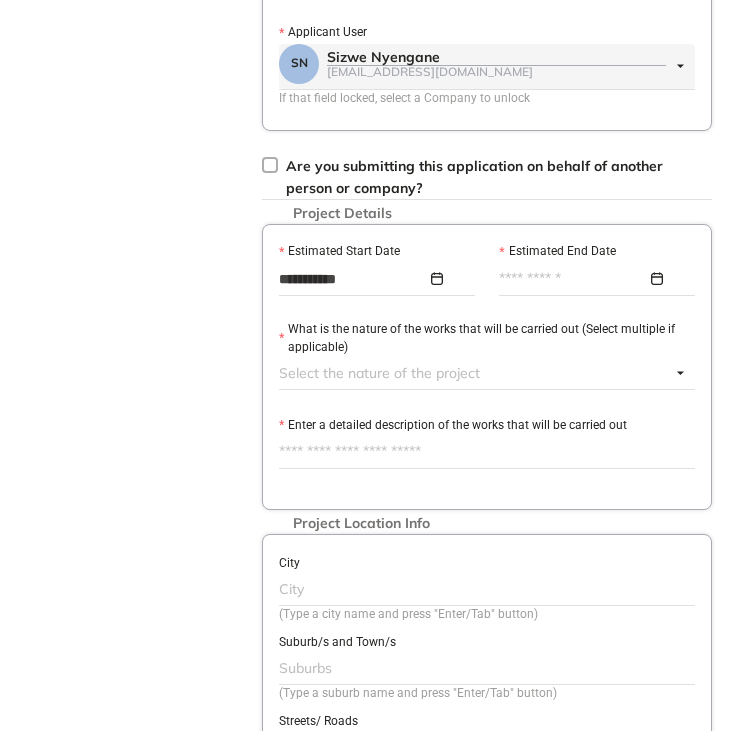click on "Estimated End Date" at bounding box center [573, 279] 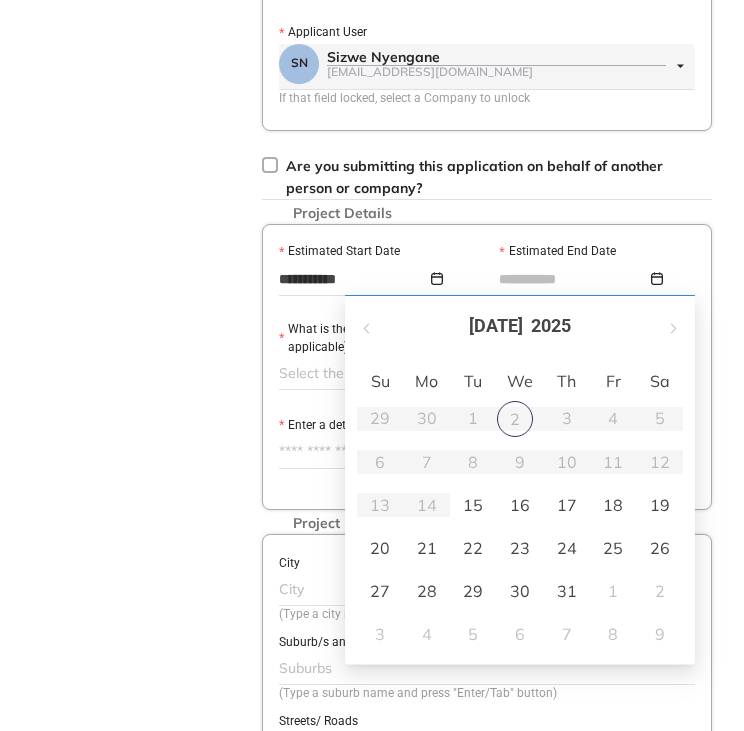 type on "**********" 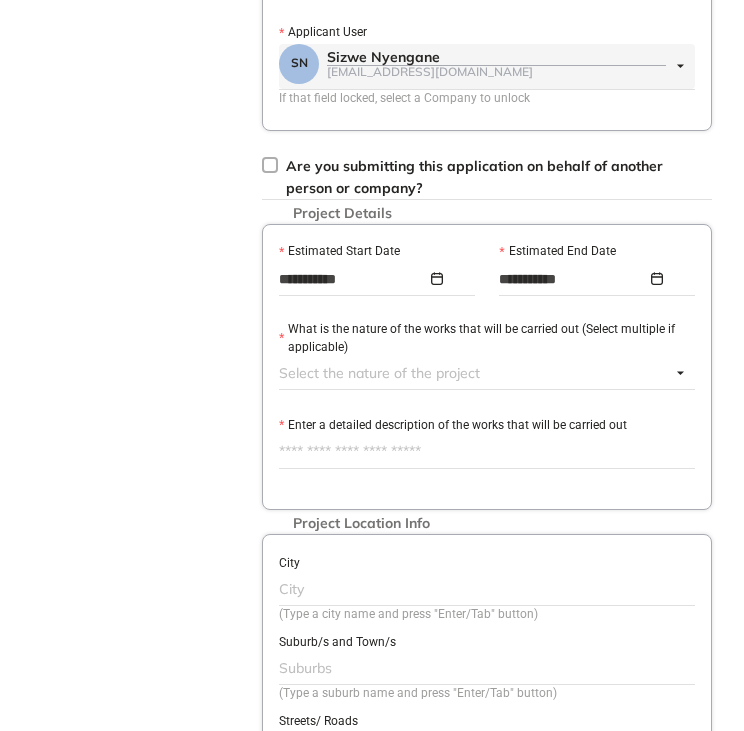click at bounding box center [475, 373] 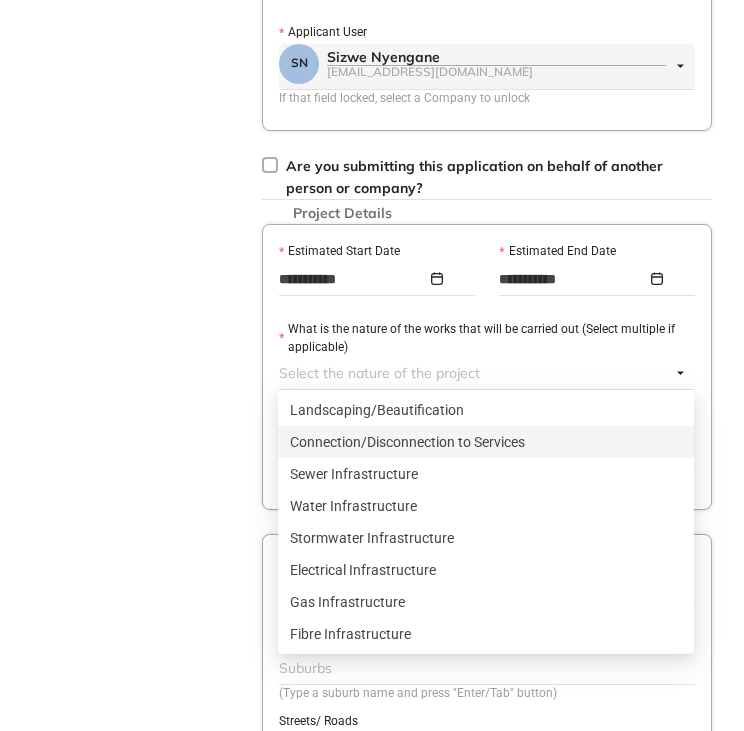 click on "Connection/Disconnection to Services" at bounding box center [486, 442] 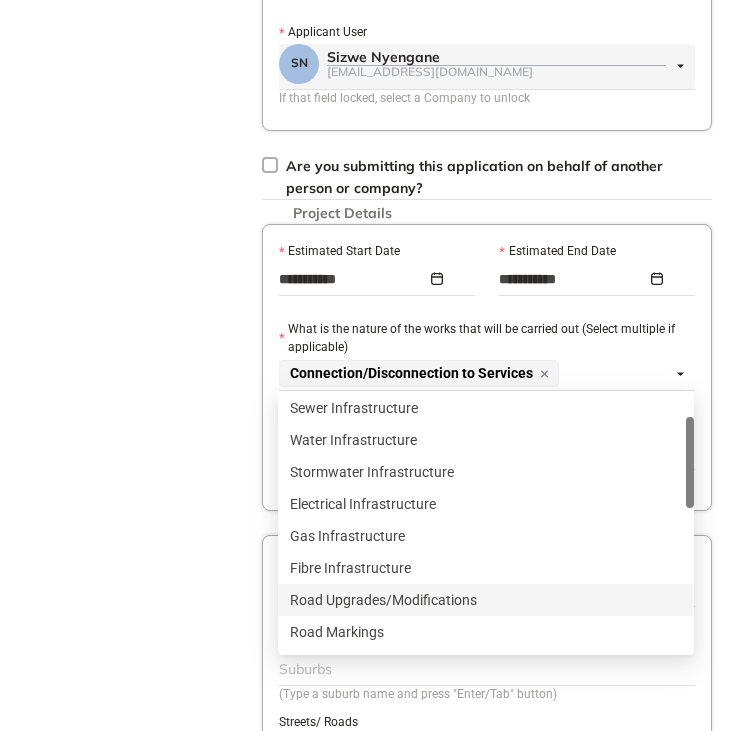 scroll, scrollTop: 134, scrollLeft: 0, axis: vertical 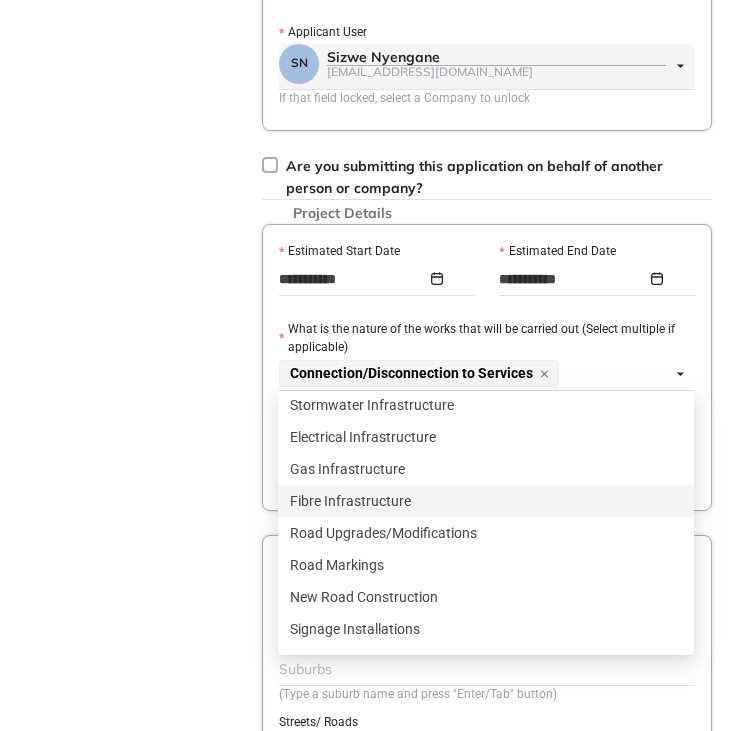 click on "Fibre Infrastructure" at bounding box center (486, 501) 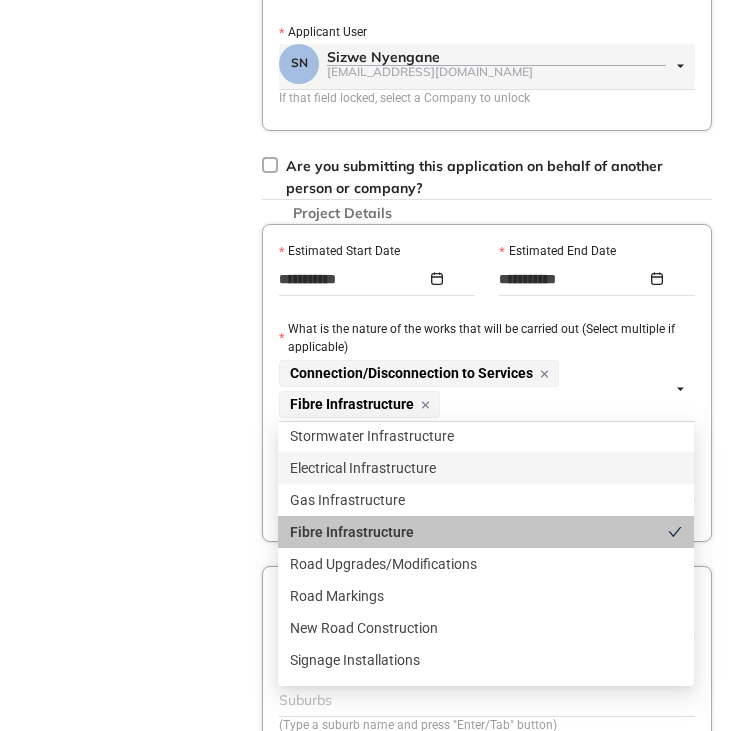 click on "Project Details Location Confirmation Upload documents" at bounding box center [112, 294] 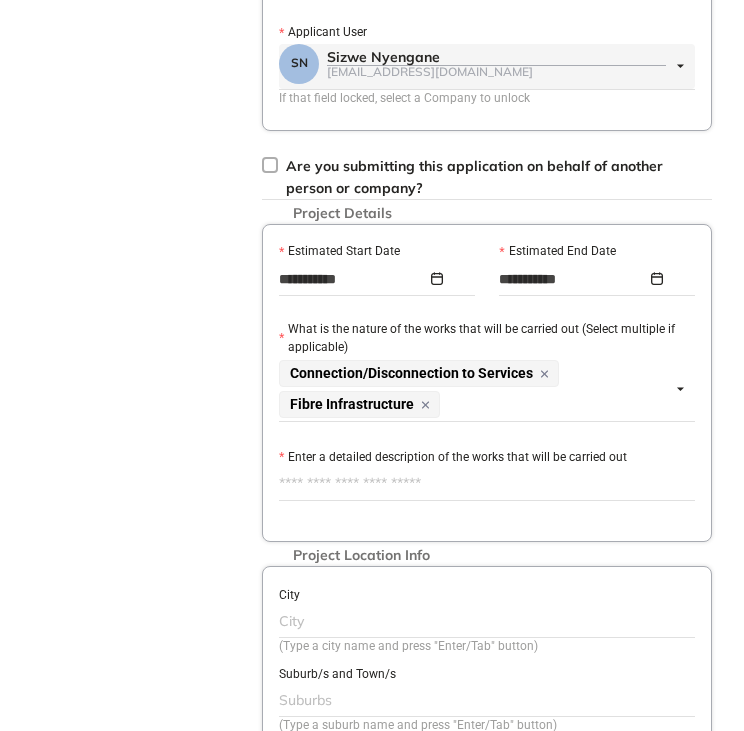 click on "Enter a detailed description of the works that will be carried out" at bounding box center (487, 484) 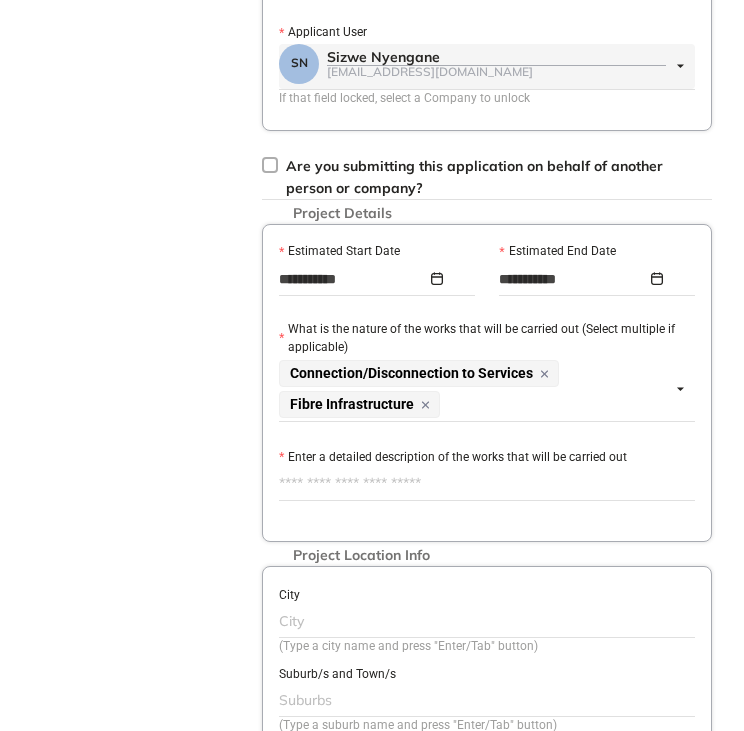 paste on "**********" 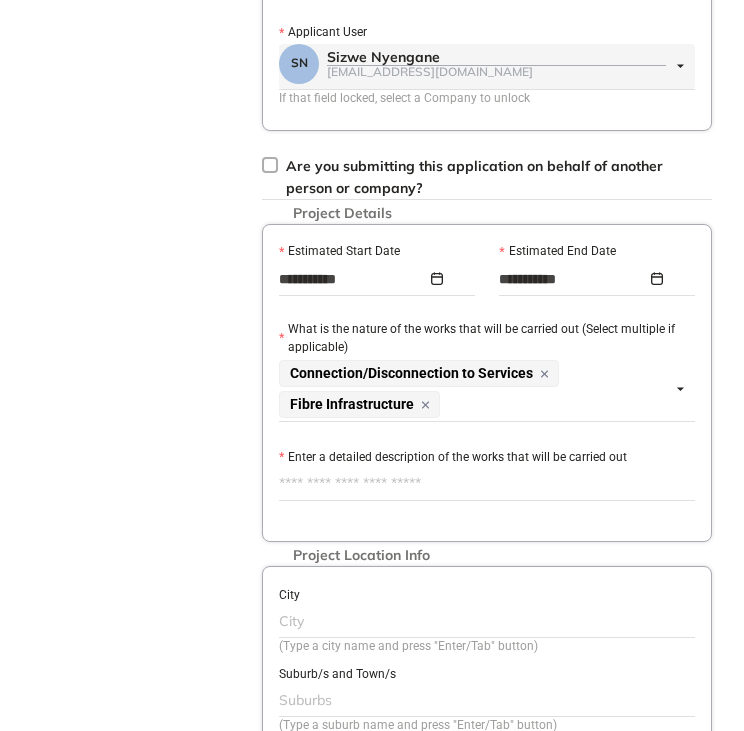type on "**********" 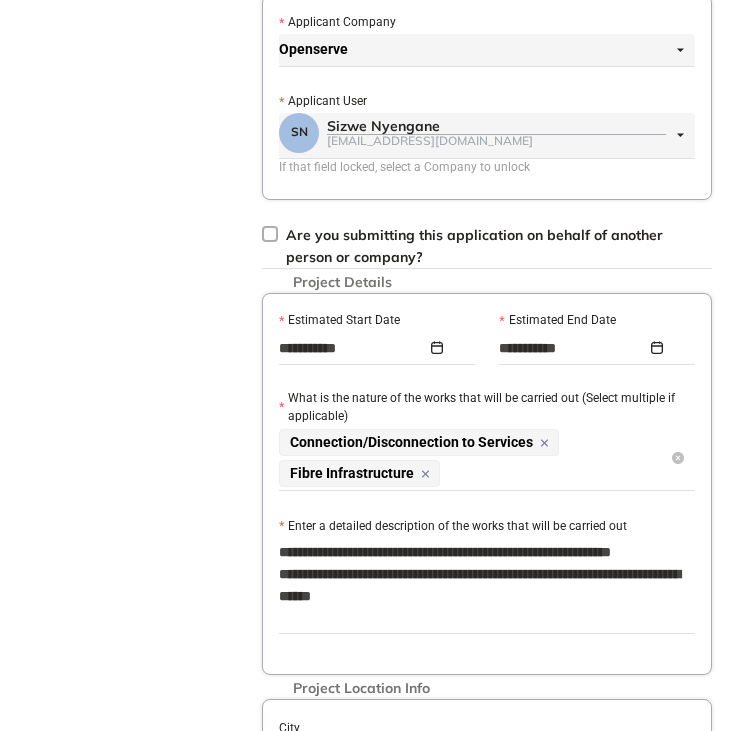 scroll, scrollTop: 600, scrollLeft: 0, axis: vertical 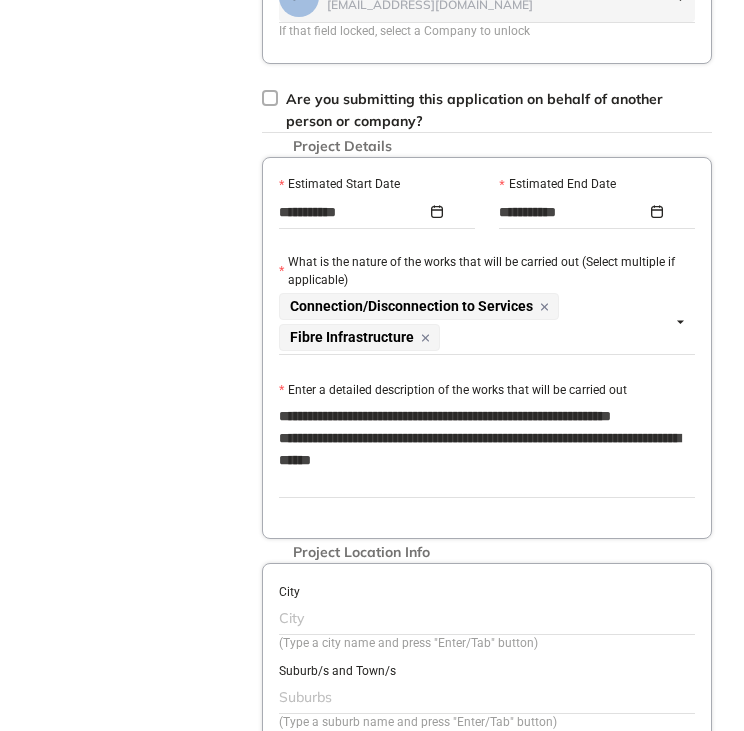 drag, startPoint x: 401, startPoint y: 436, endPoint x: 271, endPoint y: 404, distance: 133.88054 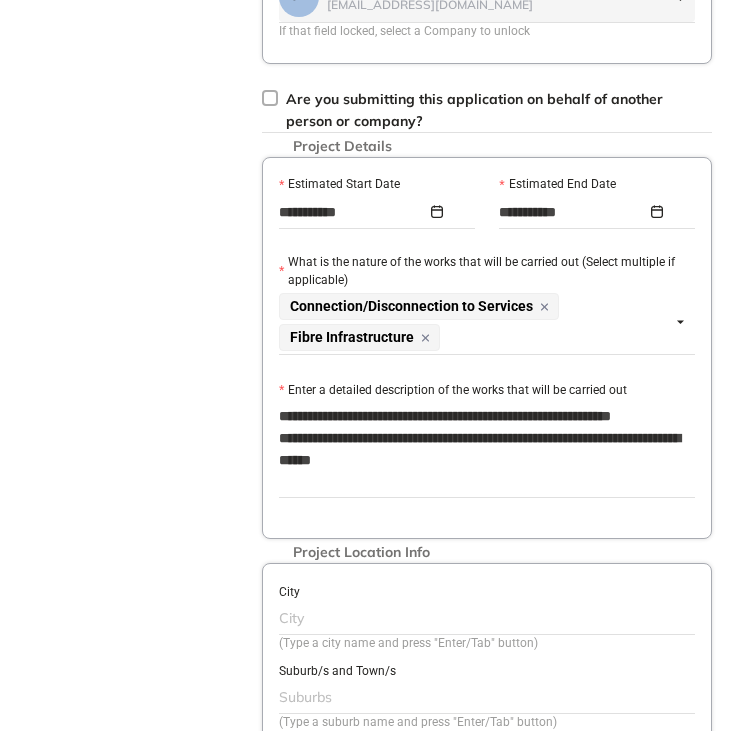 click on "**********" at bounding box center [487, 348] 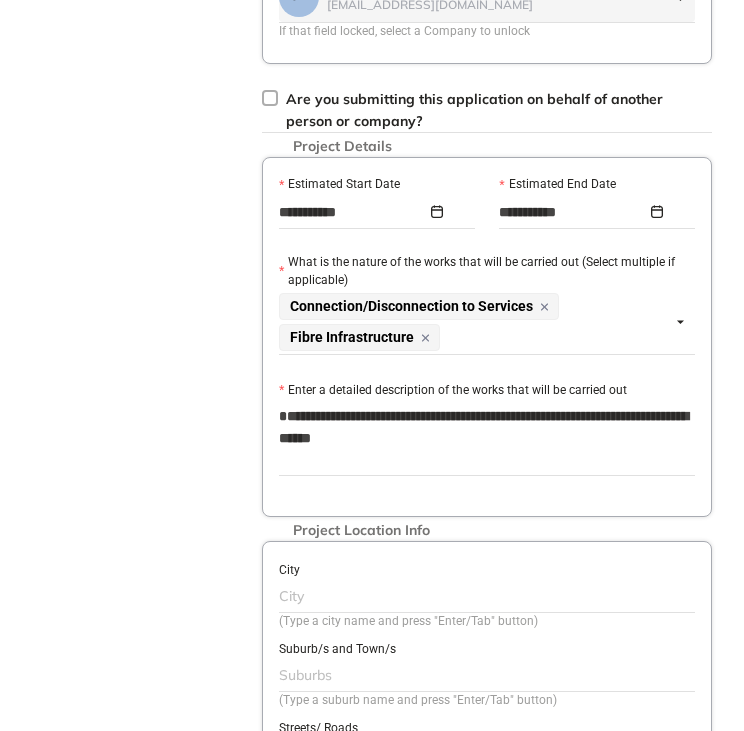 type on "**********" 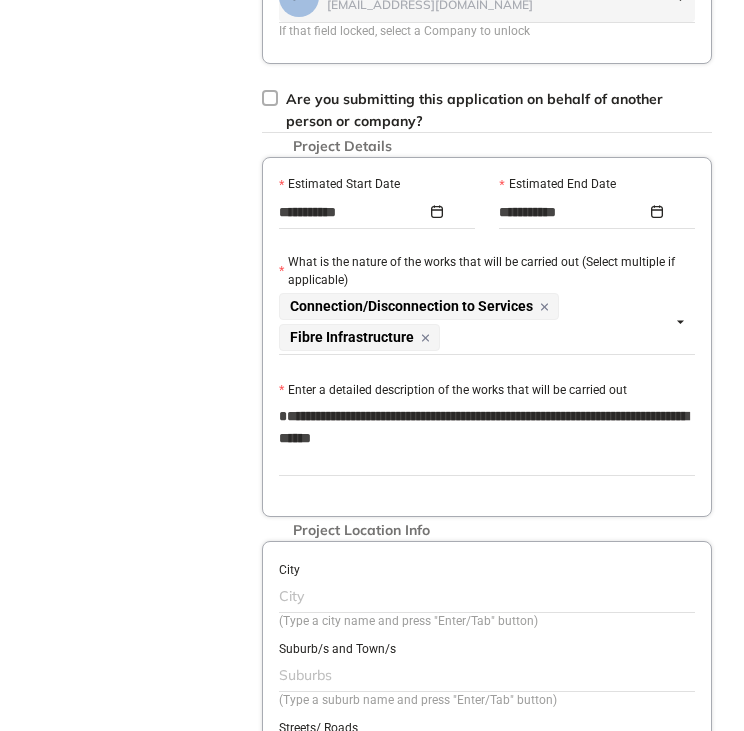 type on "**********" 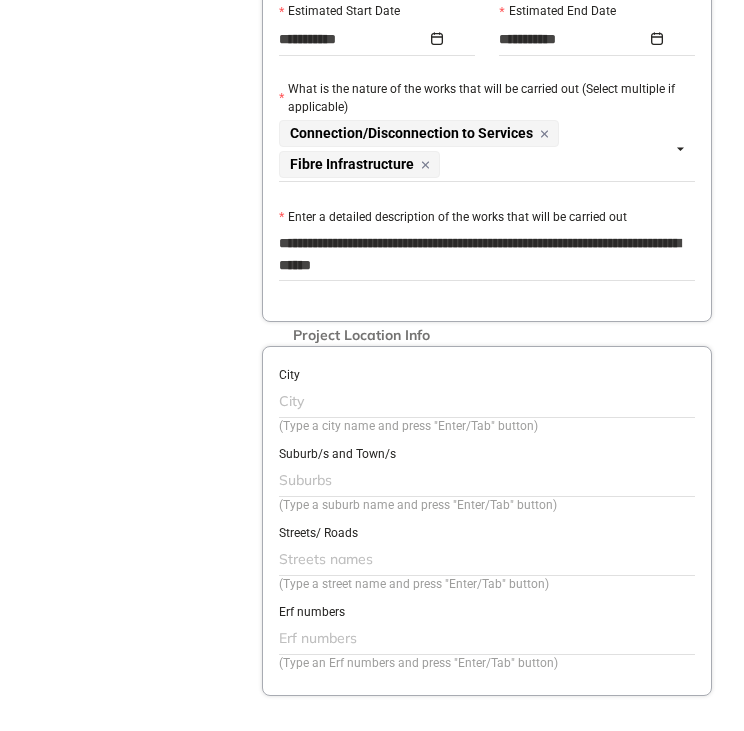 scroll, scrollTop: 800, scrollLeft: 0, axis: vertical 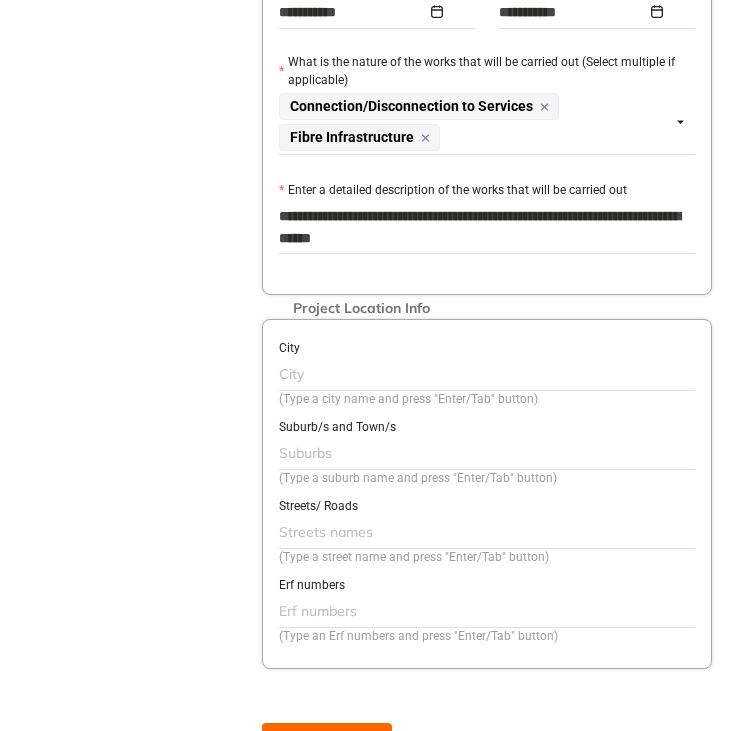 click at bounding box center (485, 374) 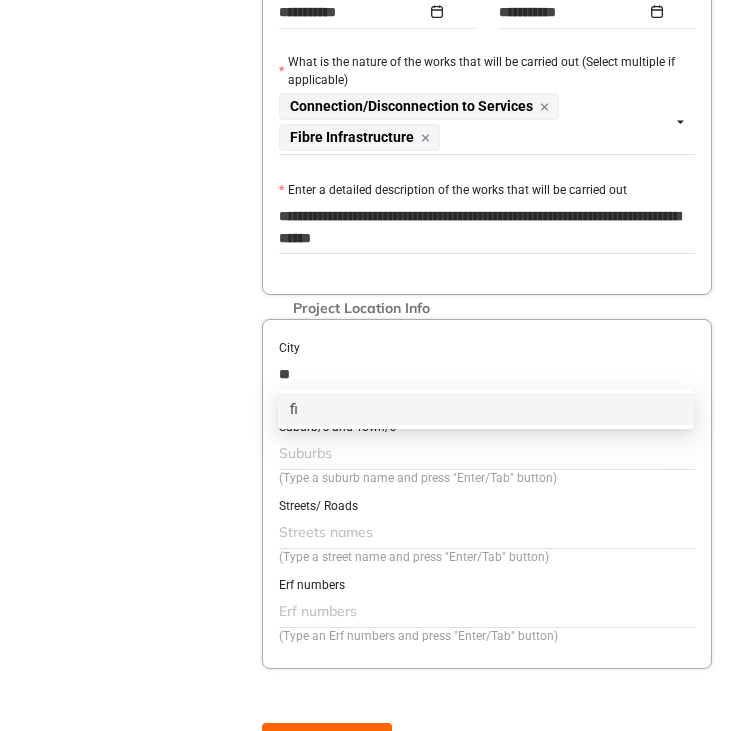 type on "*" 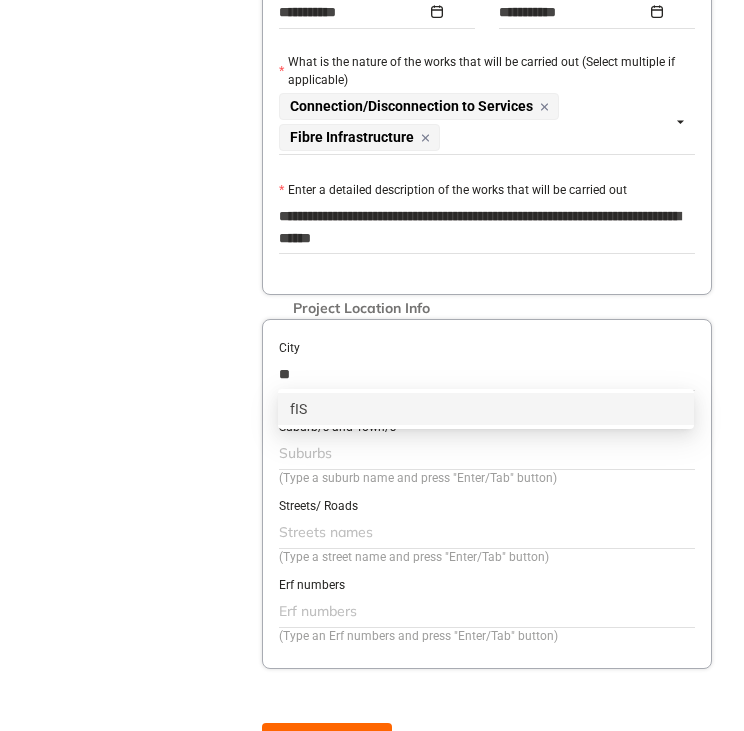 type on "*" 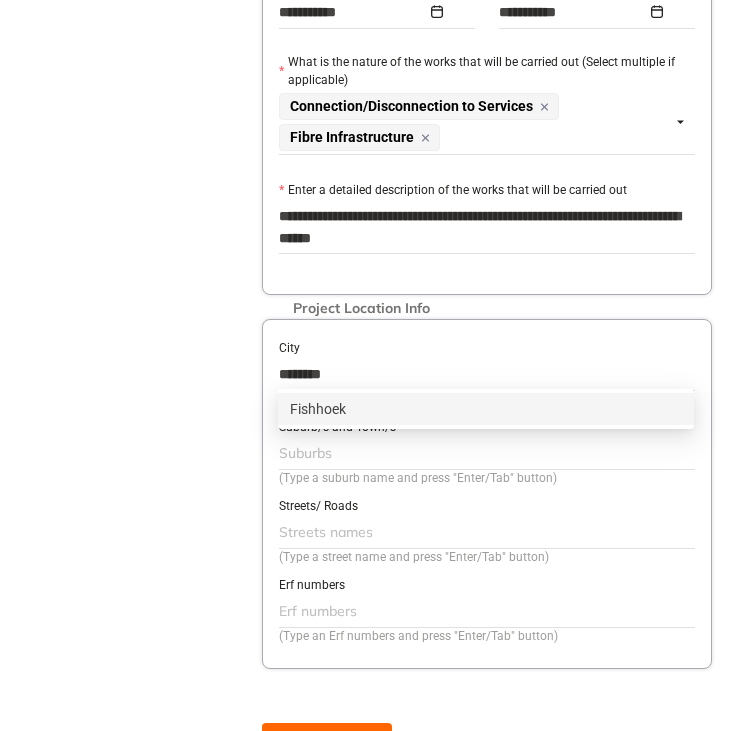 type on "********" 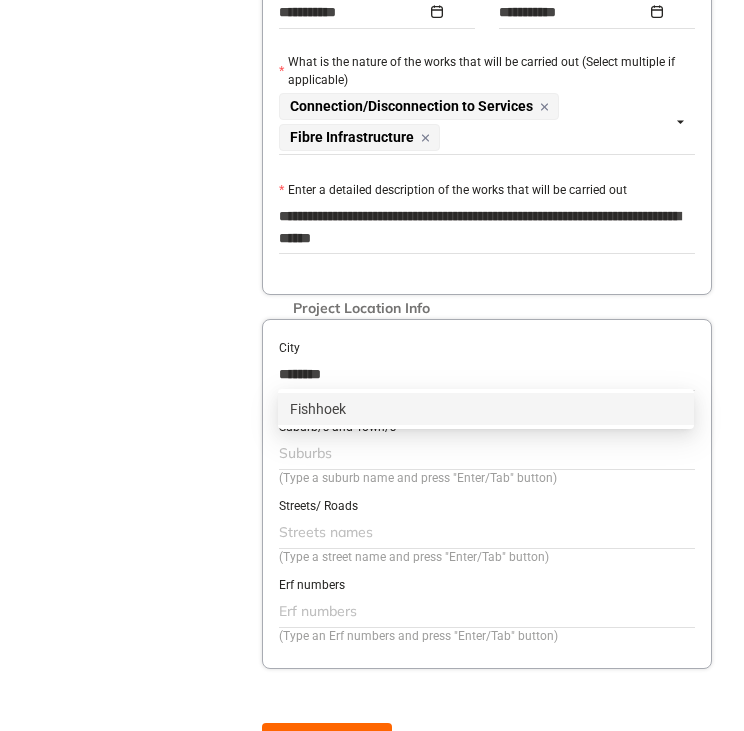 type 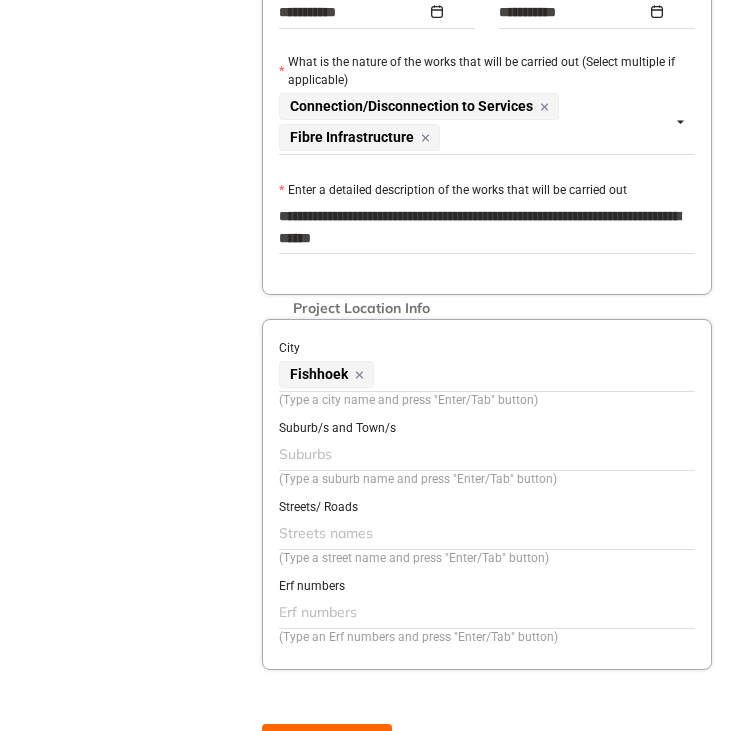 click 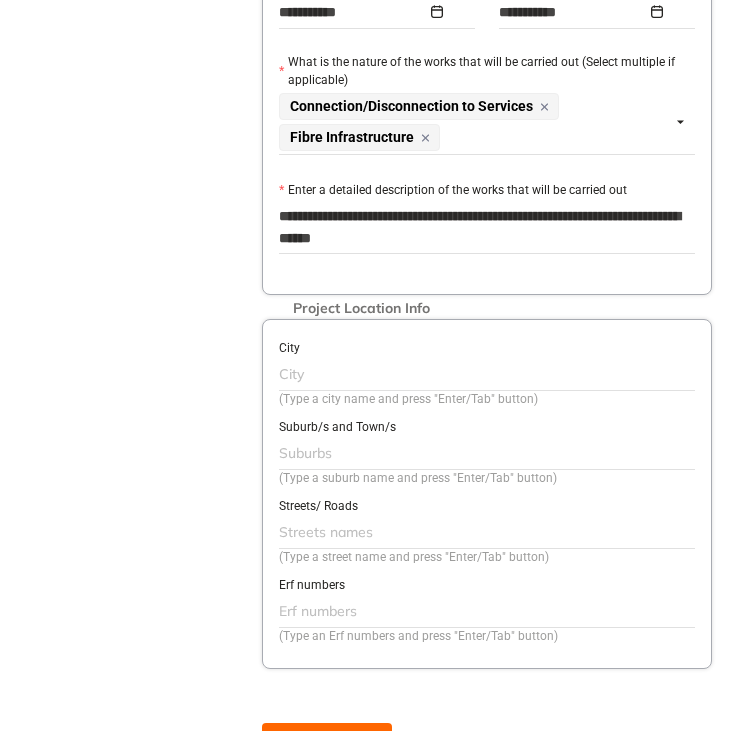 type on "*" 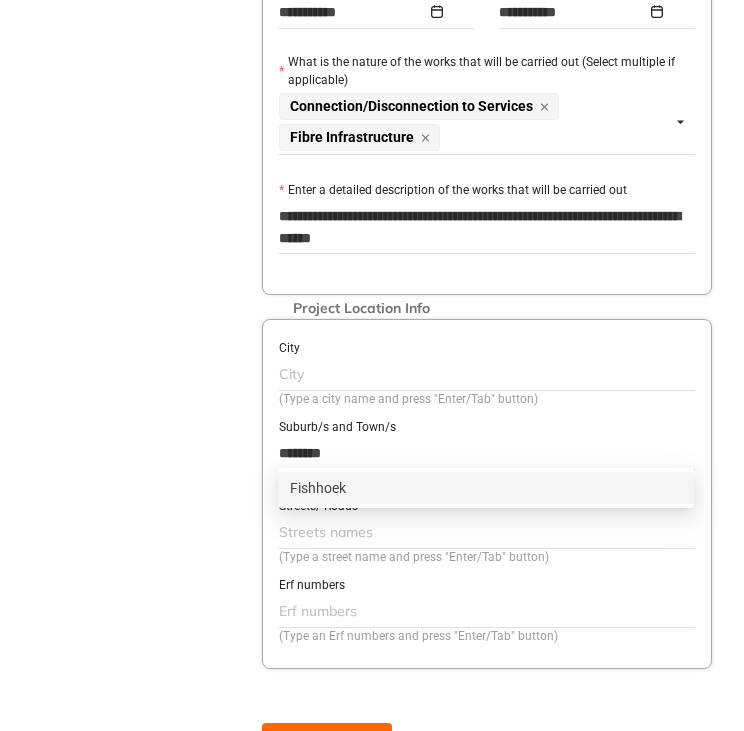 click at bounding box center [485, 374] 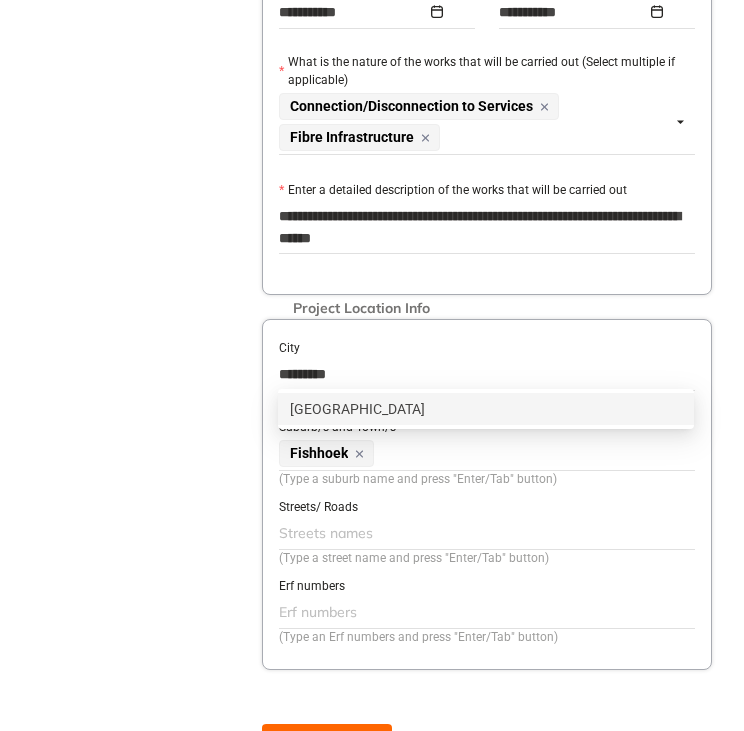 type on "*********" 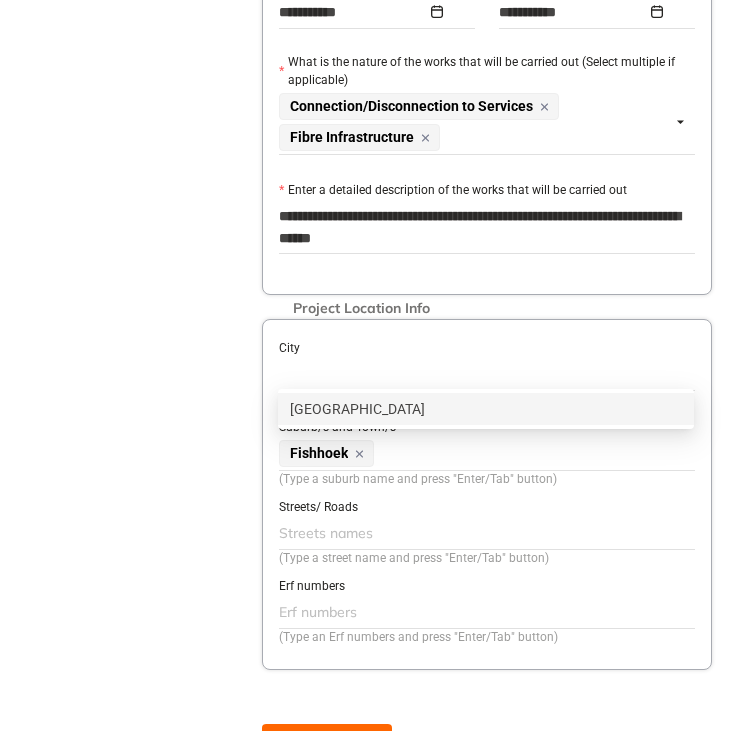 click on "Streets/ Roads" at bounding box center (487, 506) 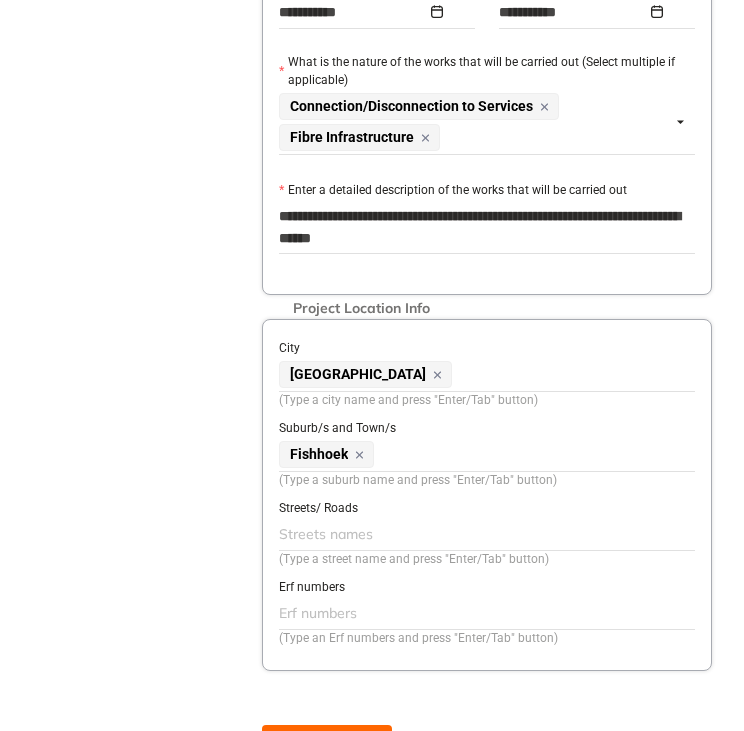 click at bounding box center (485, 534) 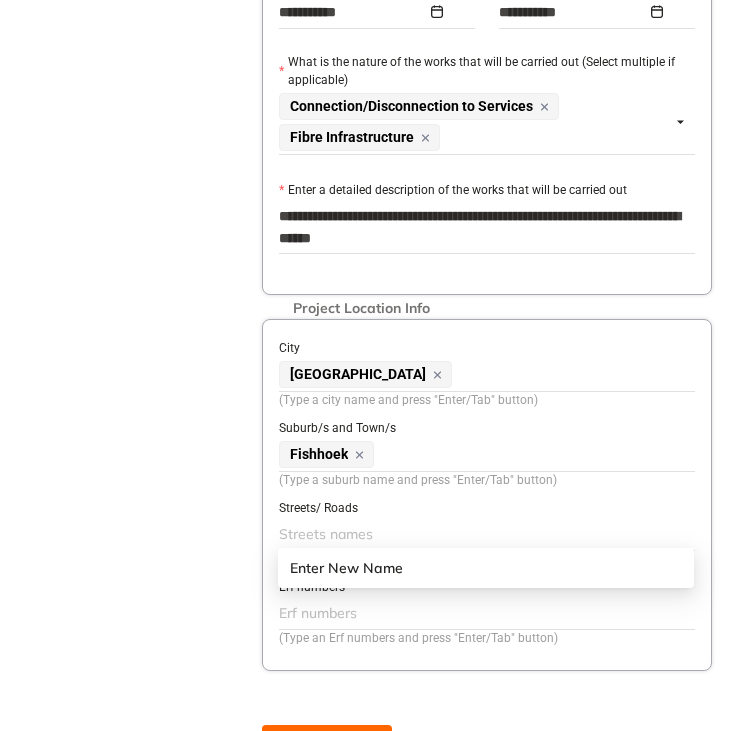 click on "Project Details Location Confirmation Upload documents" at bounding box center (112, 38) 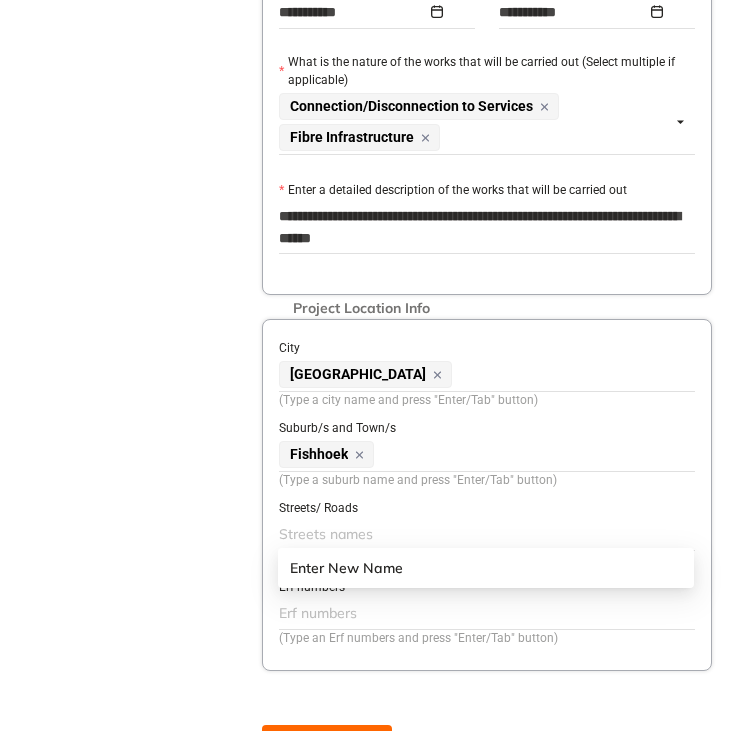 click at bounding box center [485, 534] 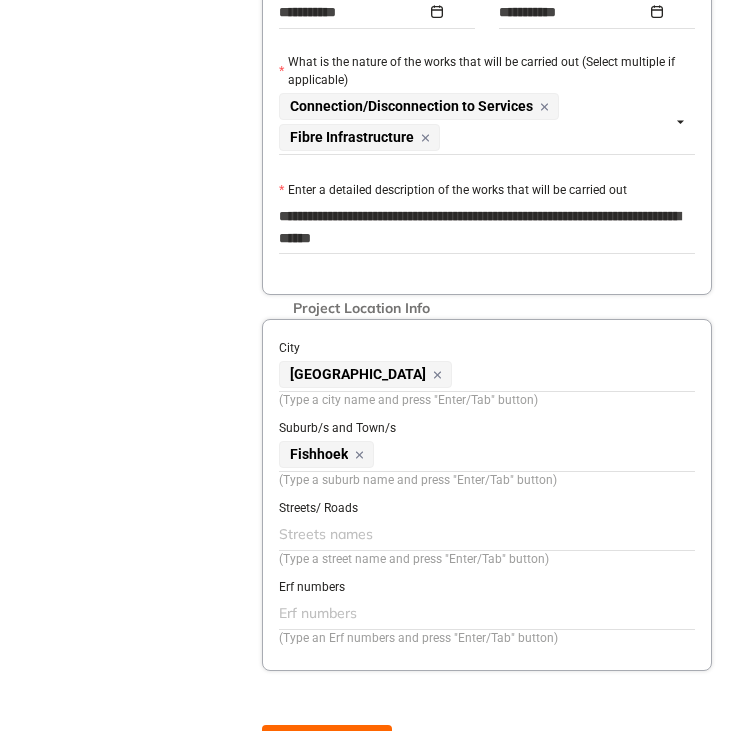 click on "Streets names" at bounding box center [487, 534] 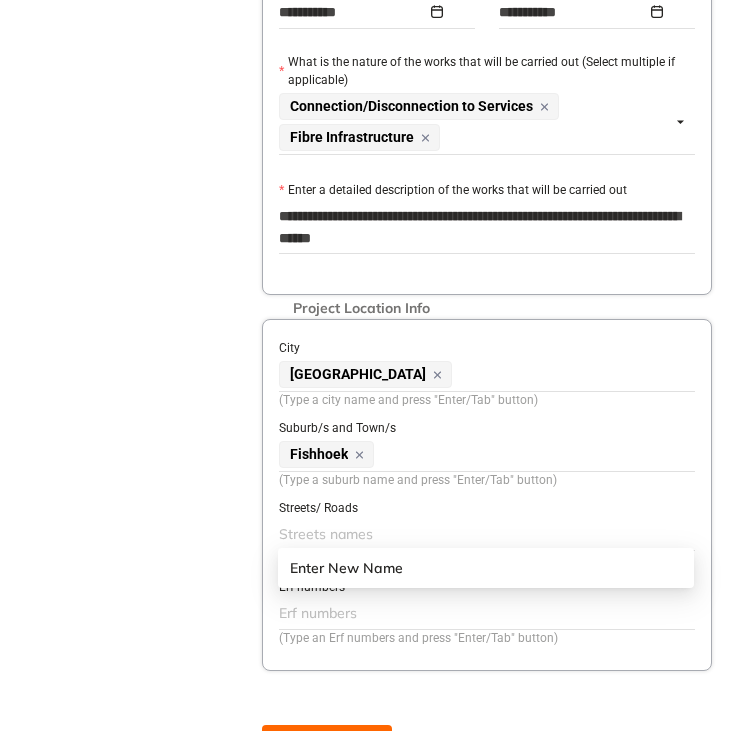 paste on "**********" 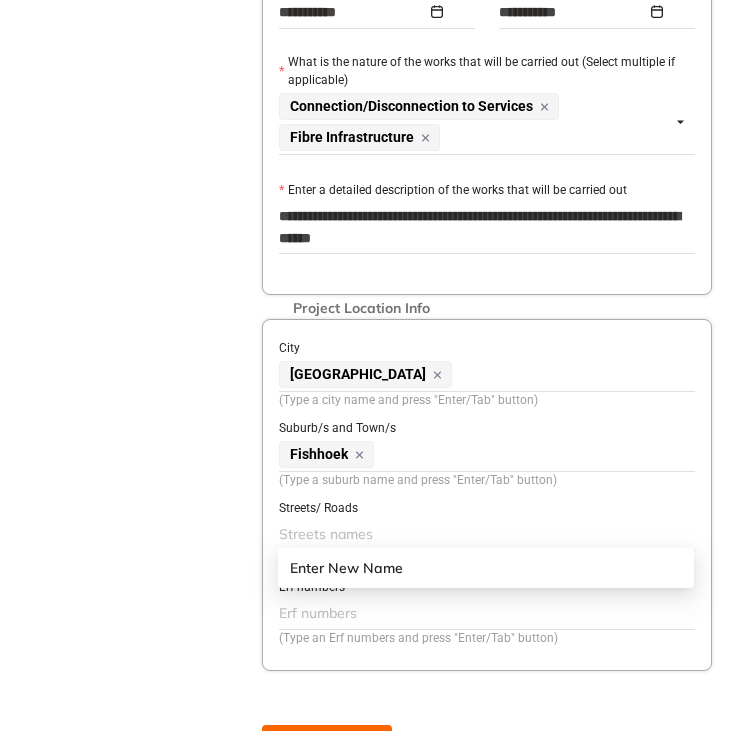 type on "**********" 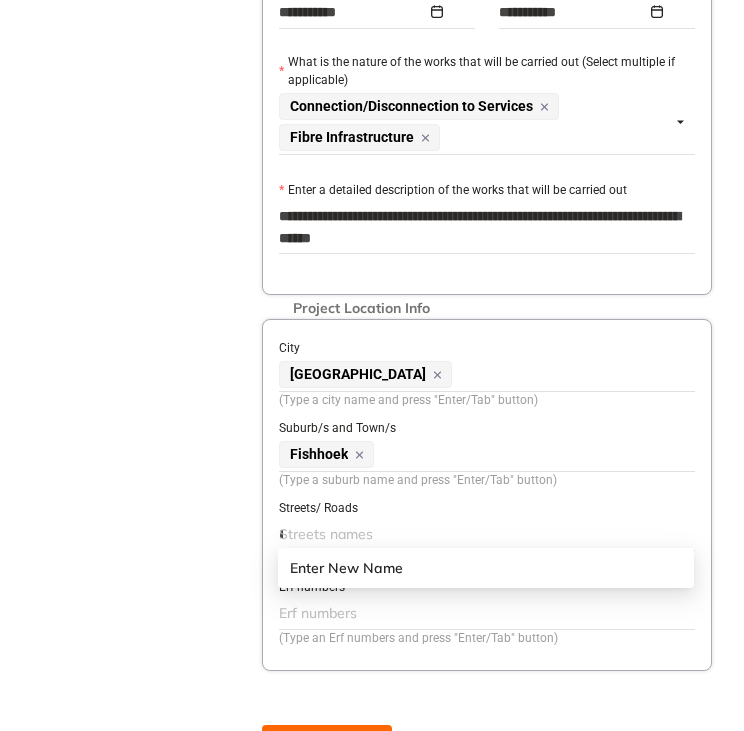 scroll, scrollTop: 0, scrollLeft: 3, axis: horizontal 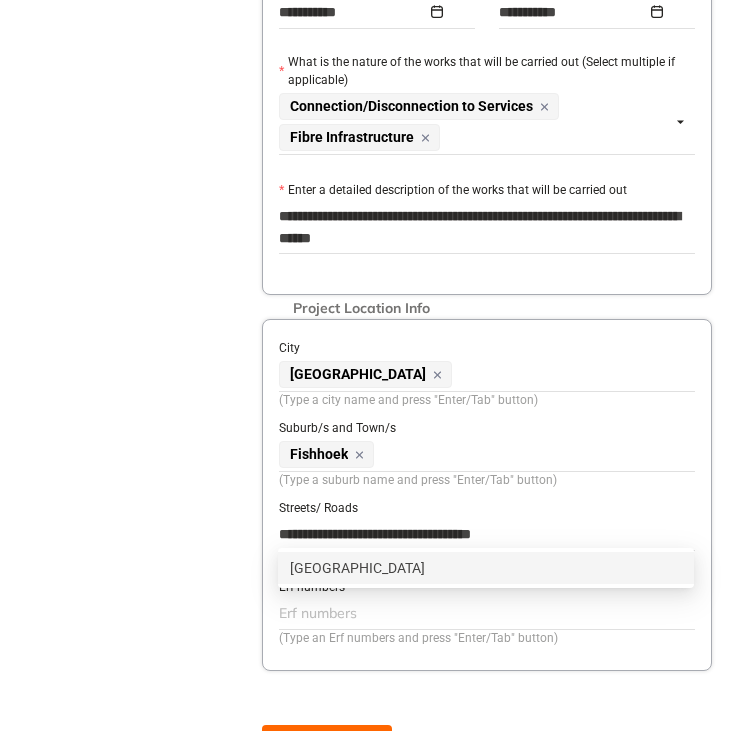 click on "[GEOGRAPHIC_DATA]" at bounding box center (486, 568) 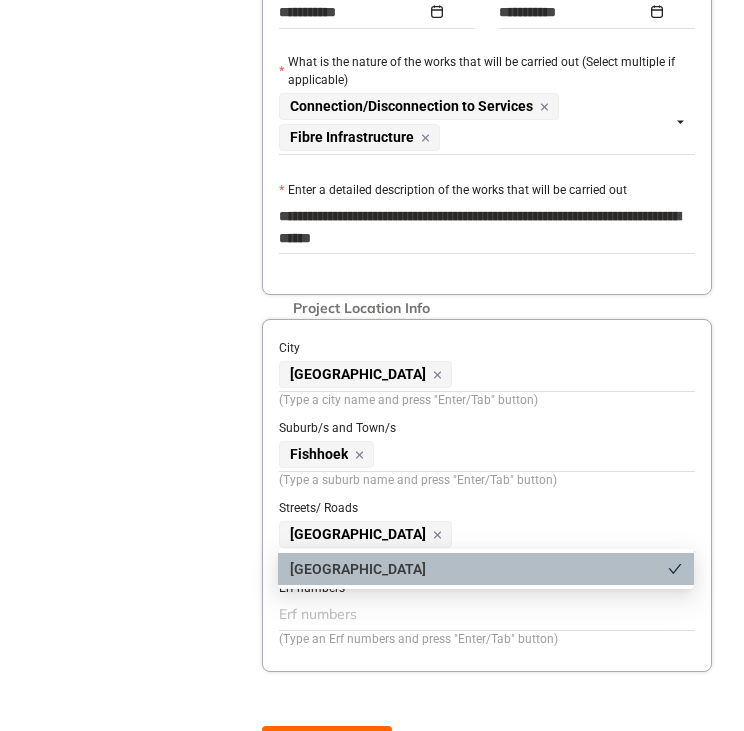 scroll, scrollTop: 0, scrollLeft: 0, axis: both 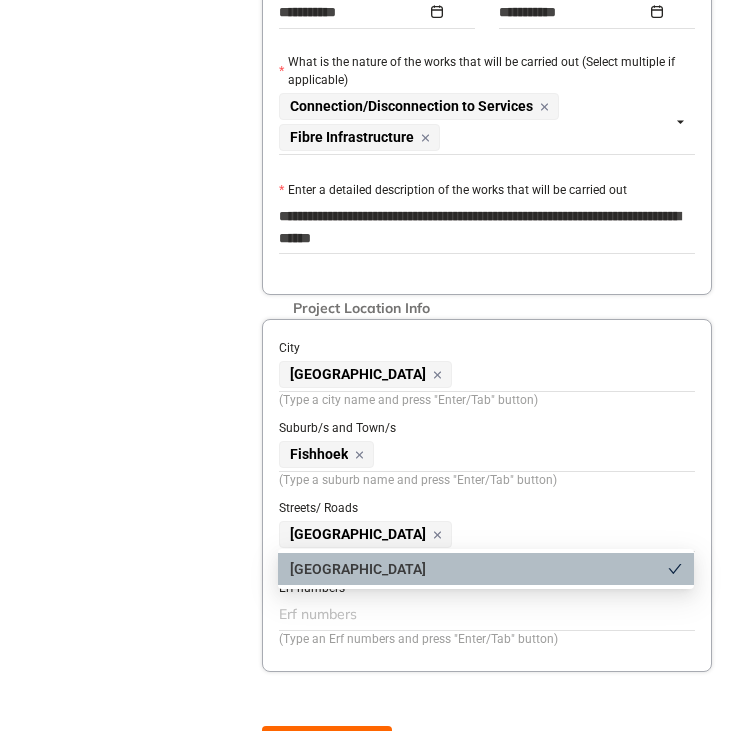 click on "Project Details Location Confirmation Upload documents" at bounding box center (112, 39) 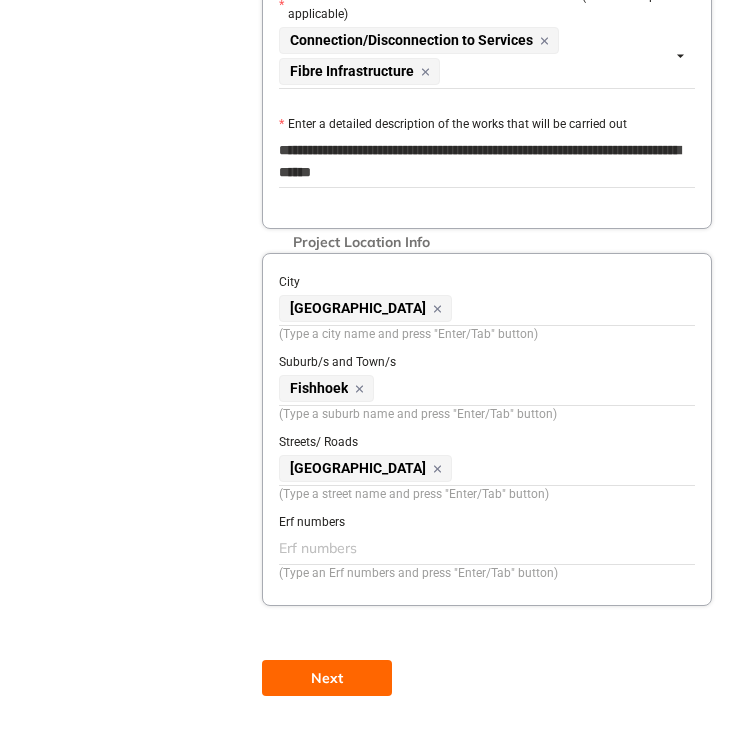 scroll, scrollTop: 867, scrollLeft: 0, axis: vertical 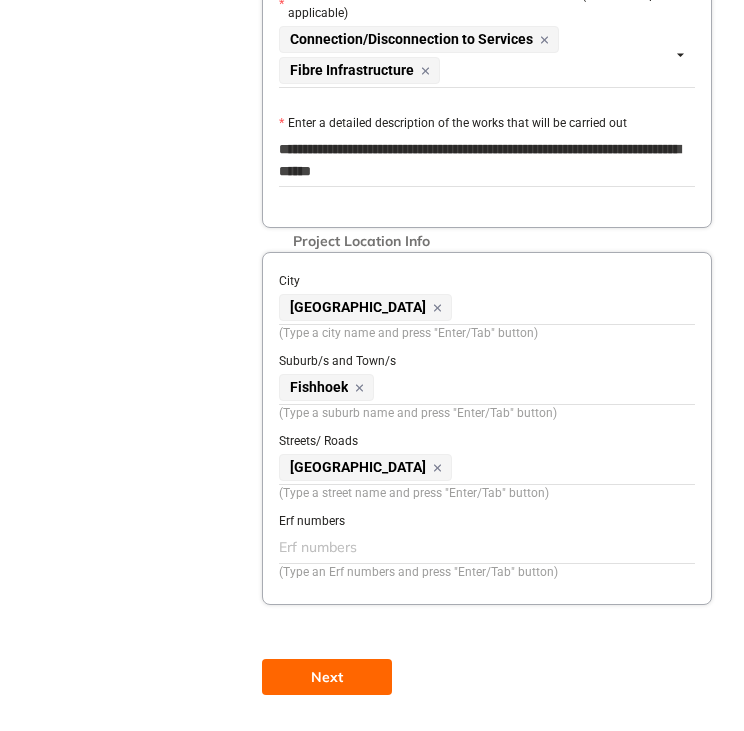 click on "Next" at bounding box center (327, 677) 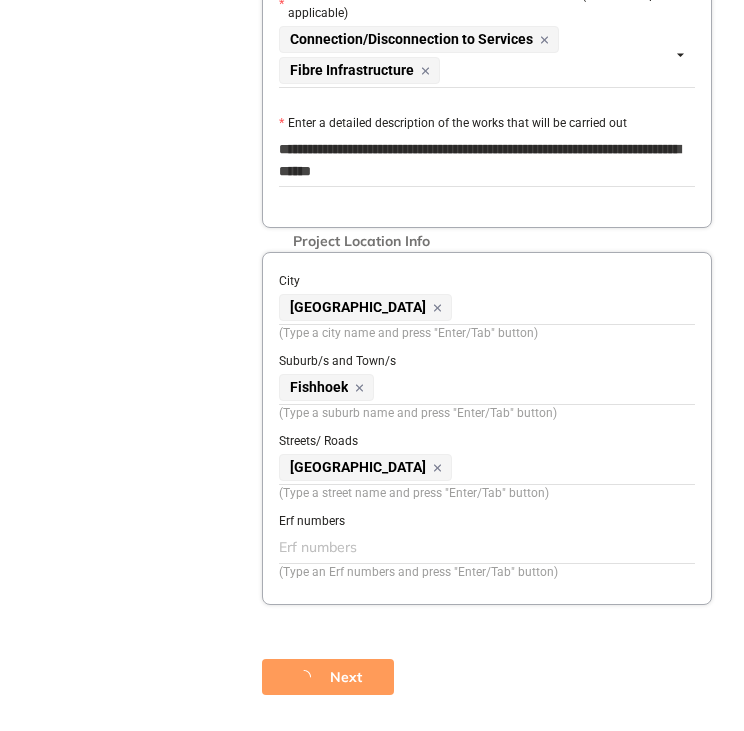 scroll, scrollTop: 721, scrollLeft: 0, axis: vertical 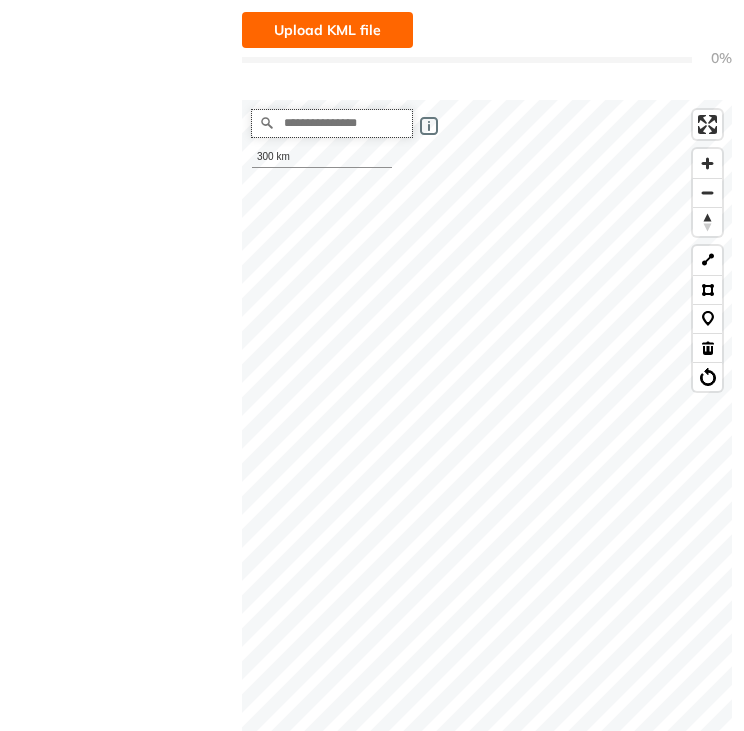 click at bounding box center [332, 123] 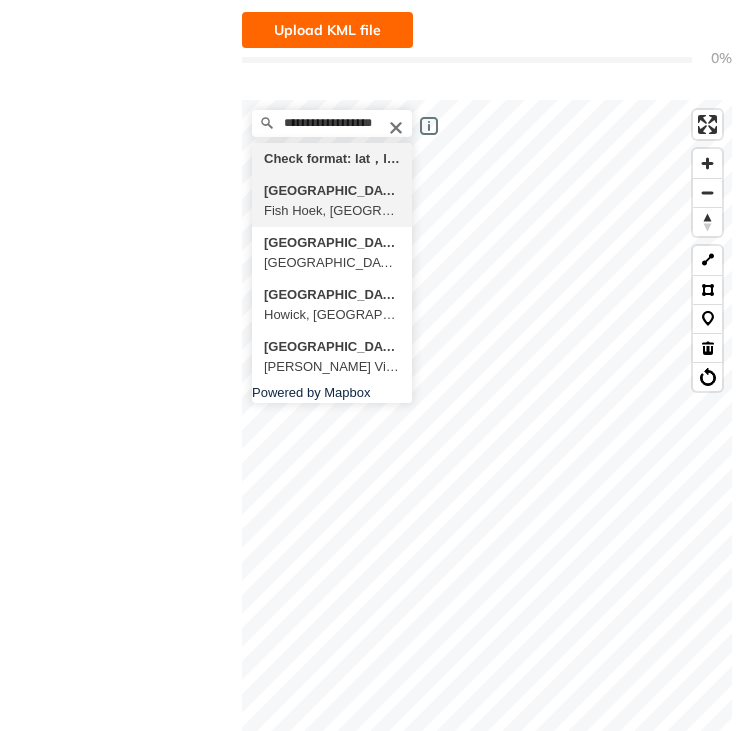 type on "**********" 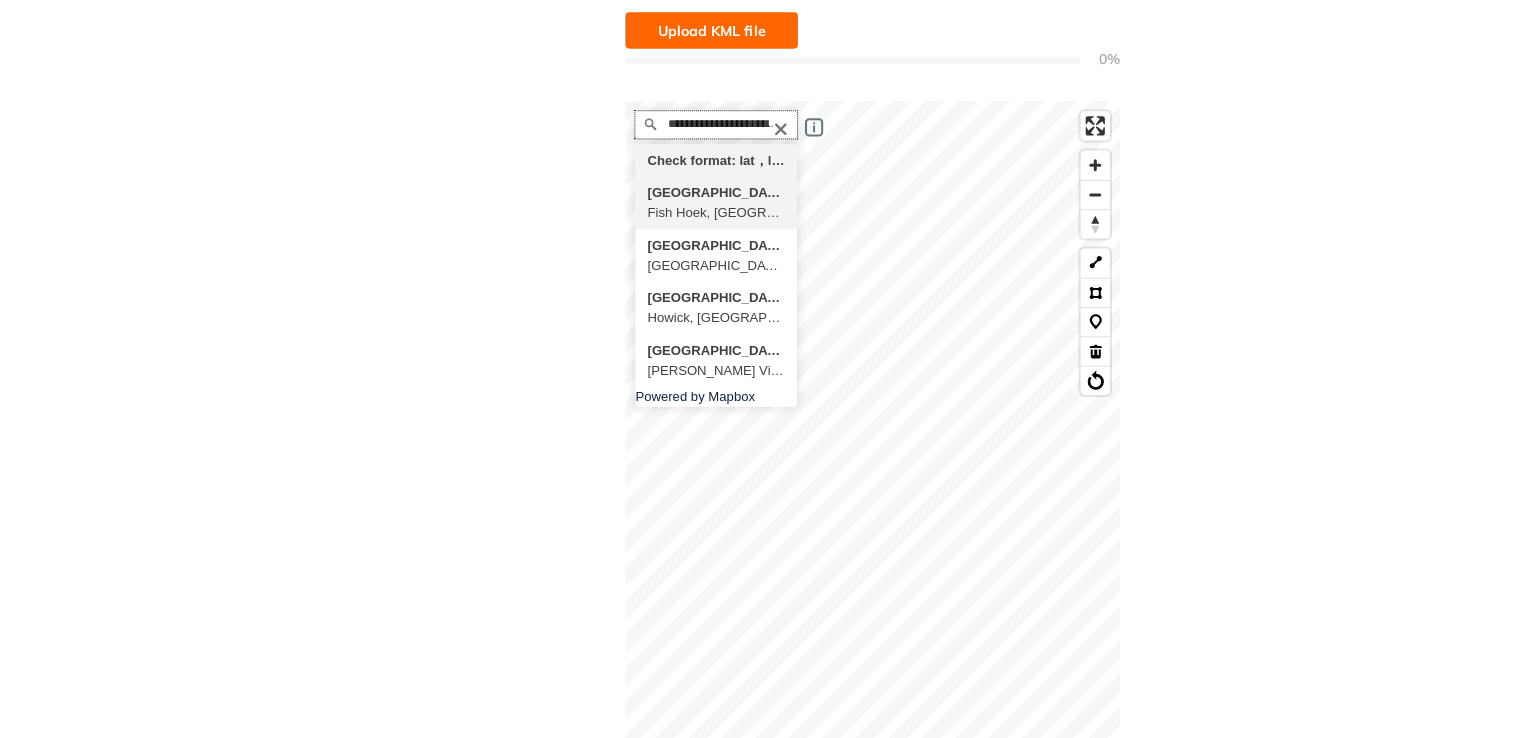scroll, scrollTop: 0, scrollLeft: 0, axis: both 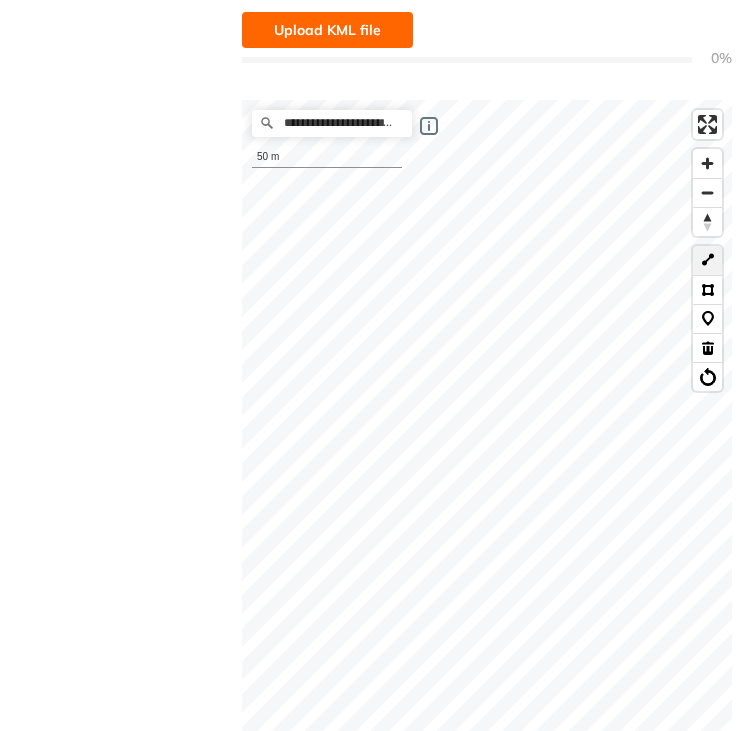 click at bounding box center [707, 260] 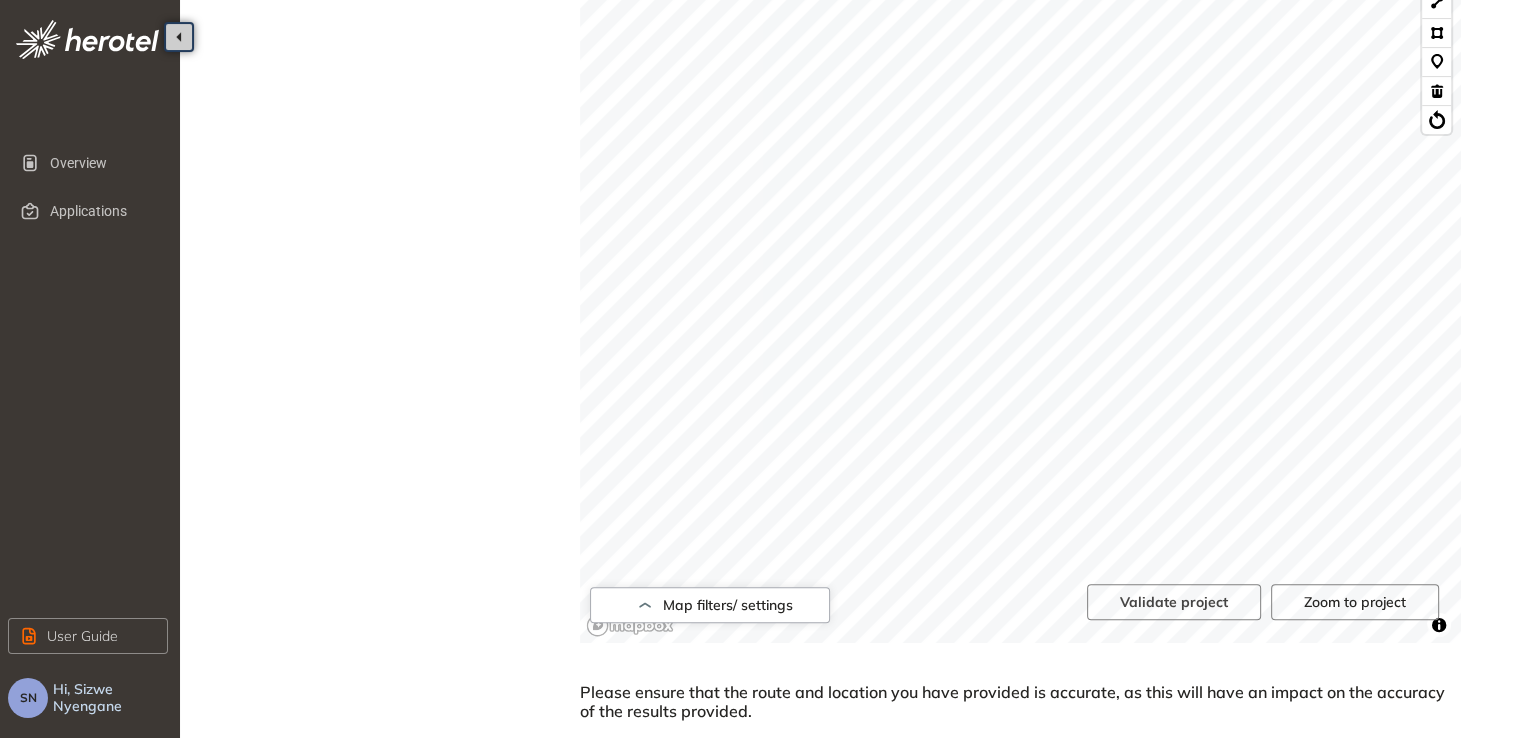 scroll, scrollTop: 676, scrollLeft: 0, axis: vertical 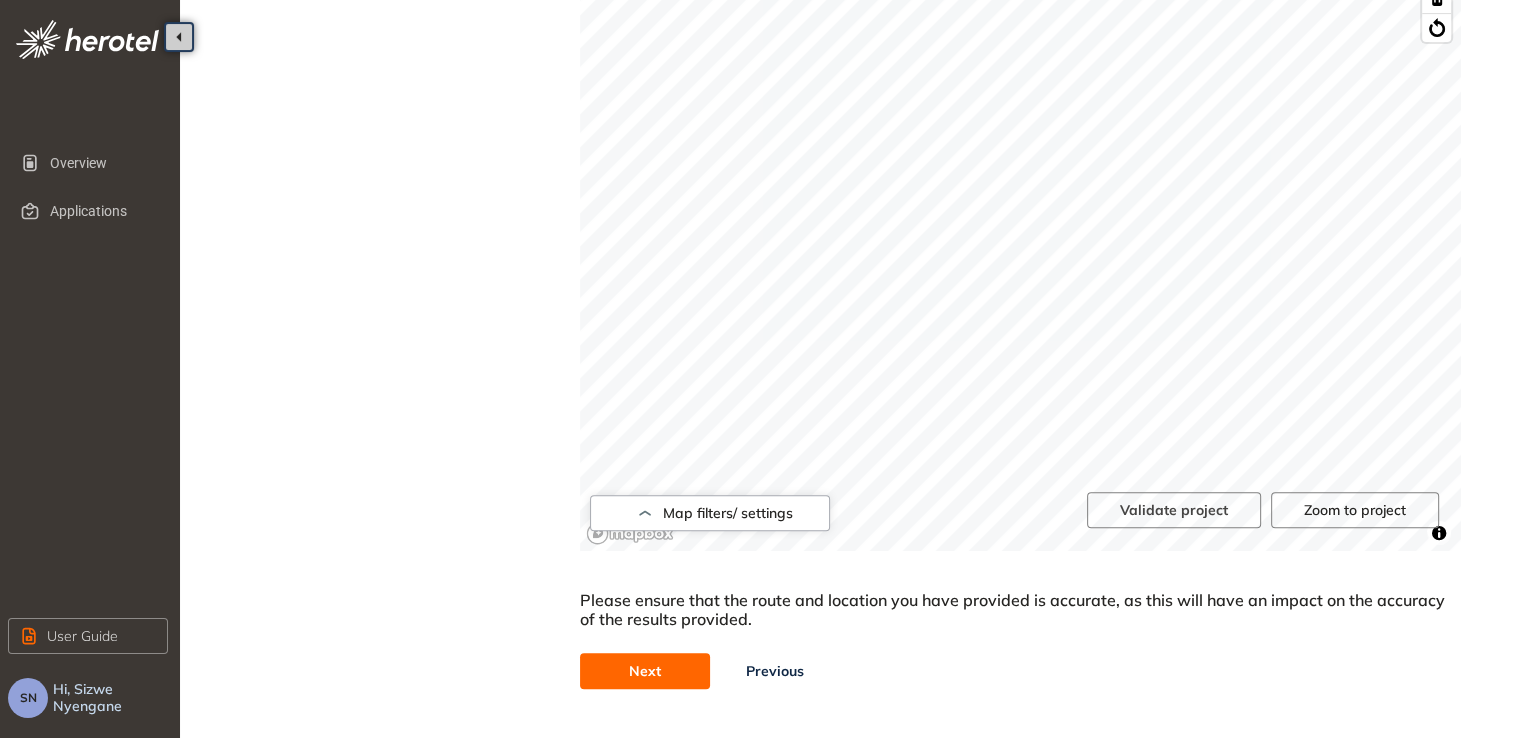 click on "Next" at bounding box center [645, 671] 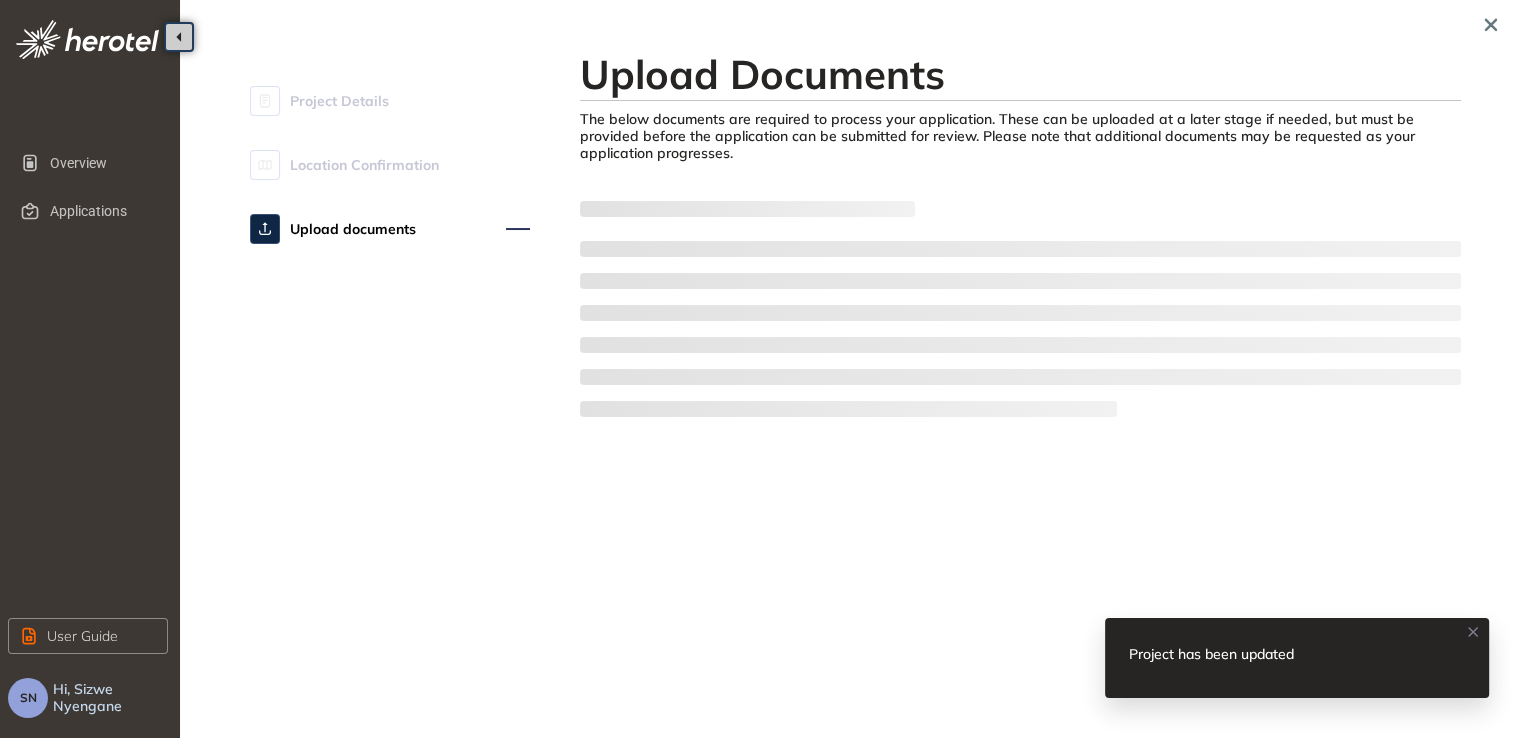 scroll, scrollTop: 0, scrollLeft: 0, axis: both 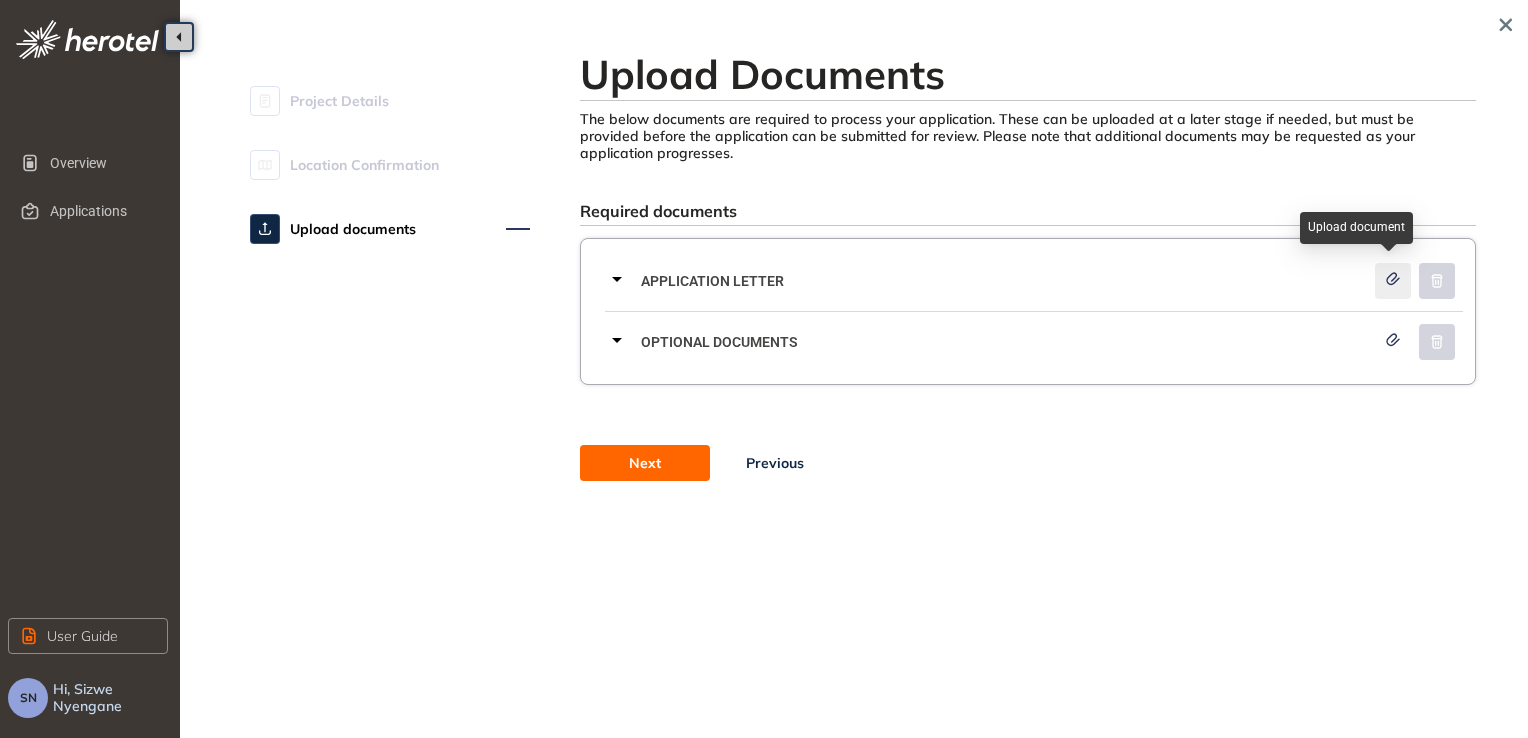click 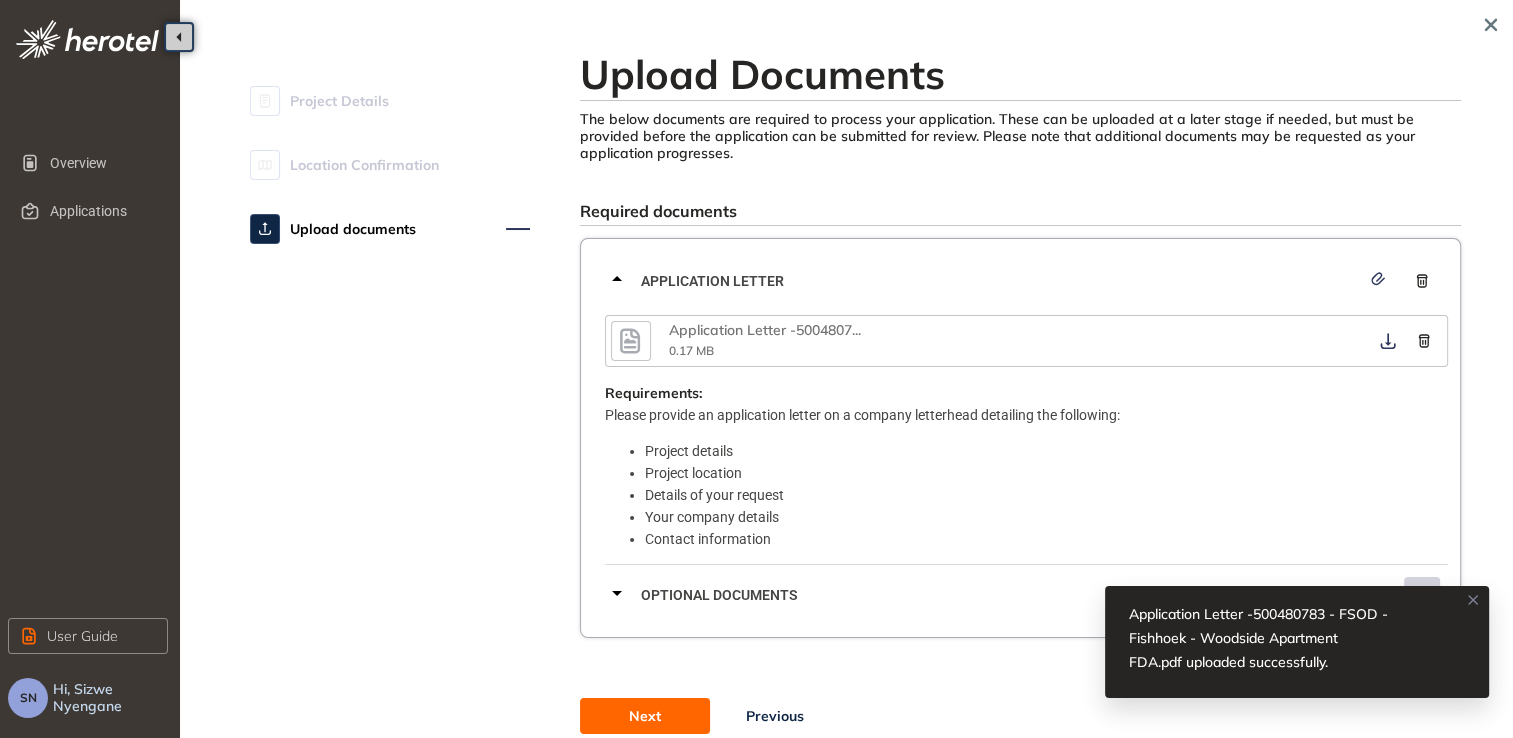 click on "Optional documents" at bounding box center [1000, 595] 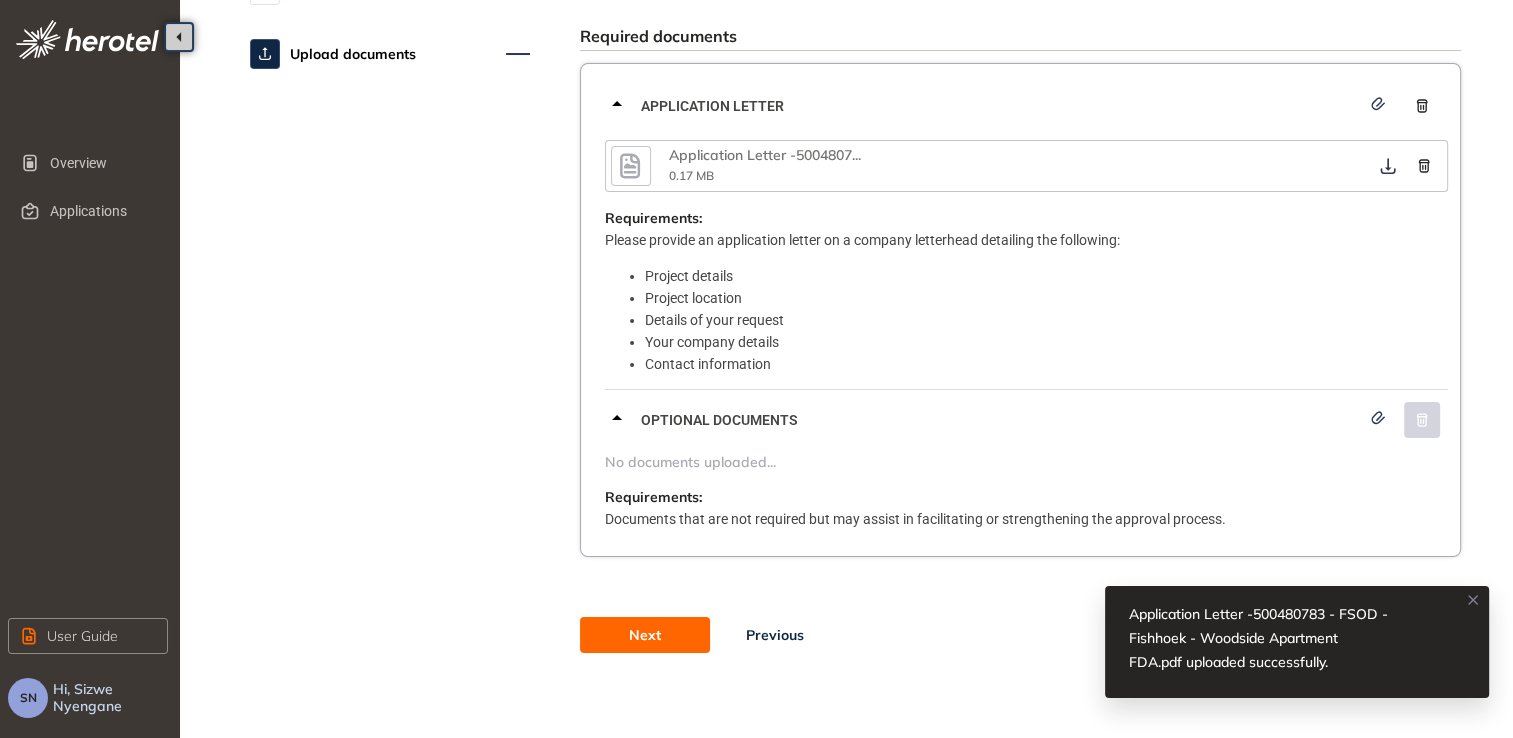 scroll, scrollTop: 178, scrollLeft: 0, axis: vertical 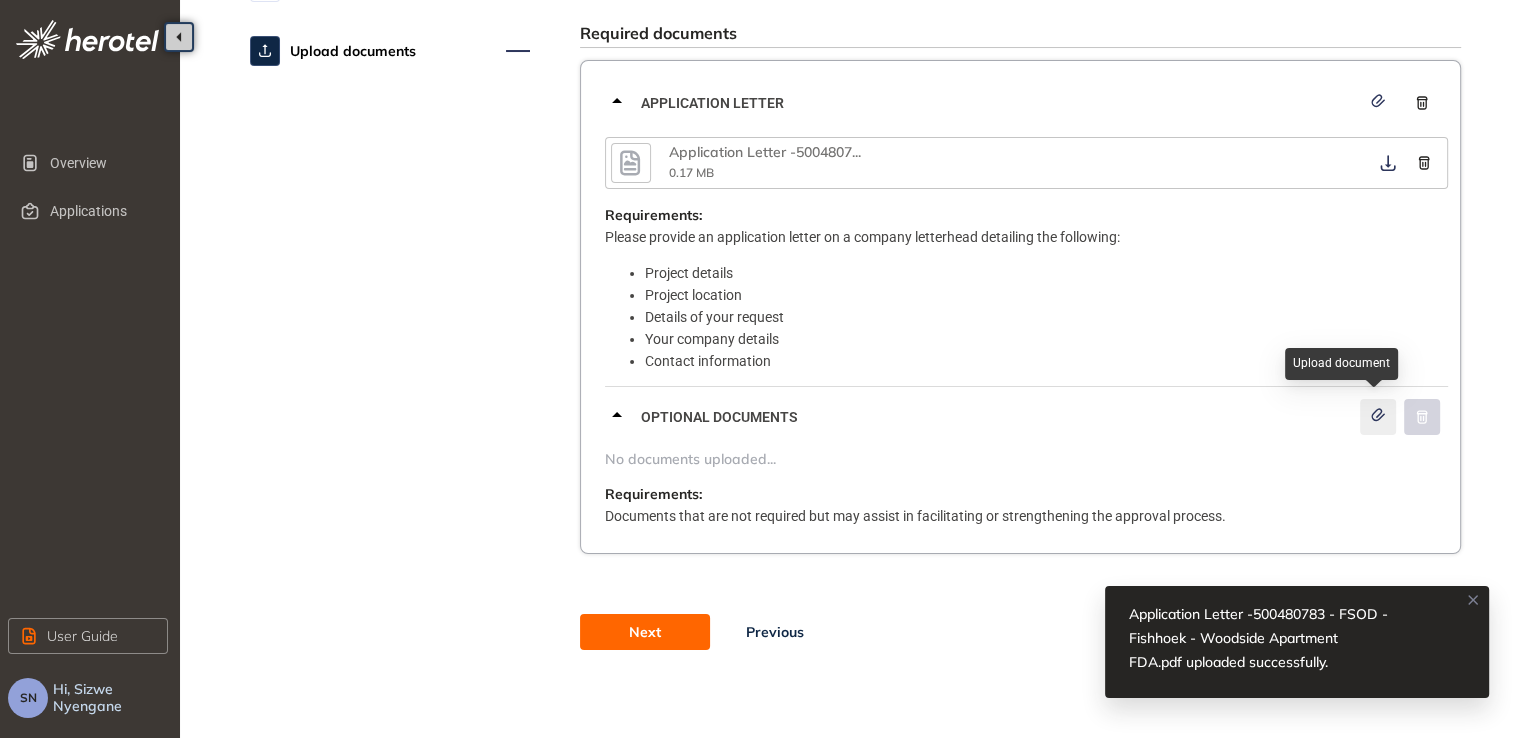 click 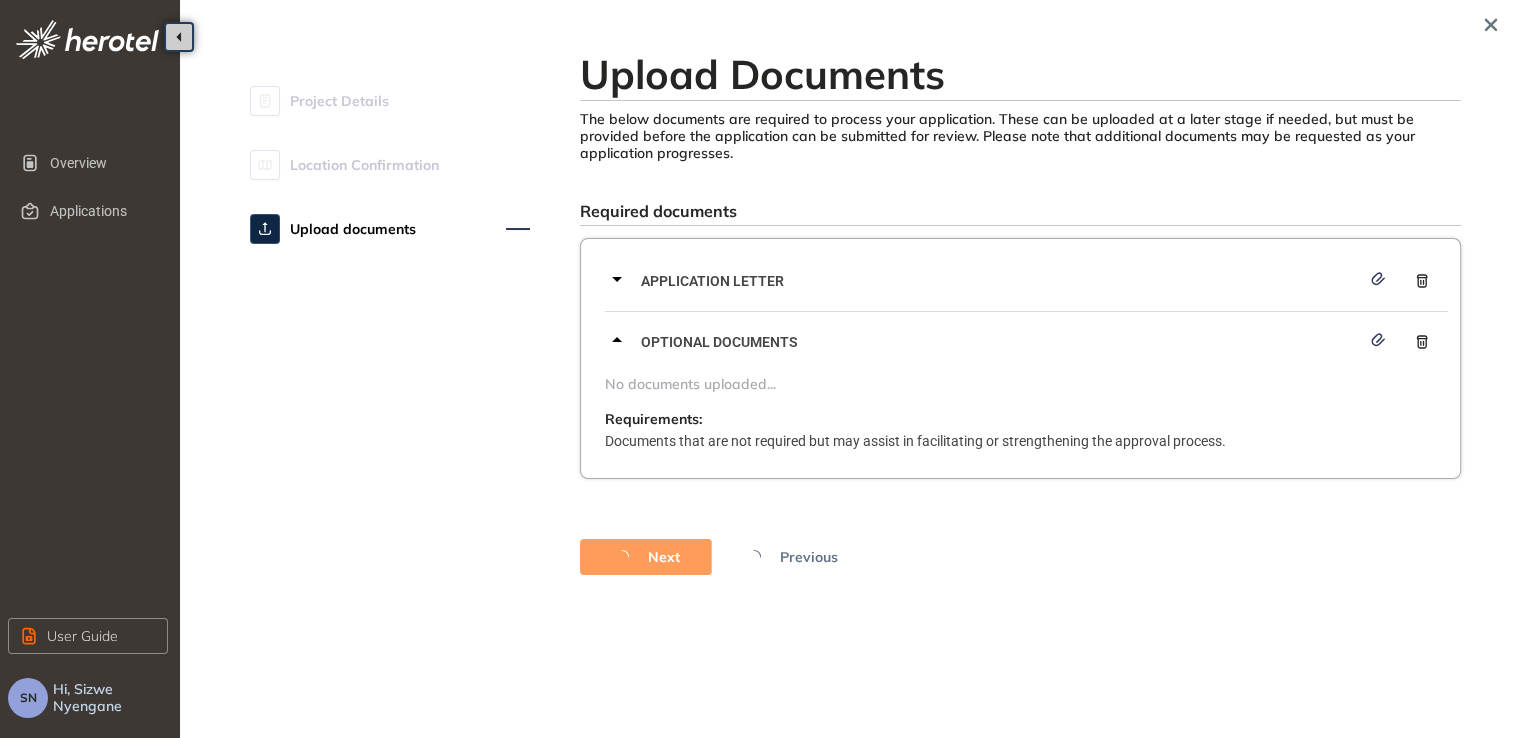 scroll, scrollTop: 0, scrollLeft: 0, axis: both 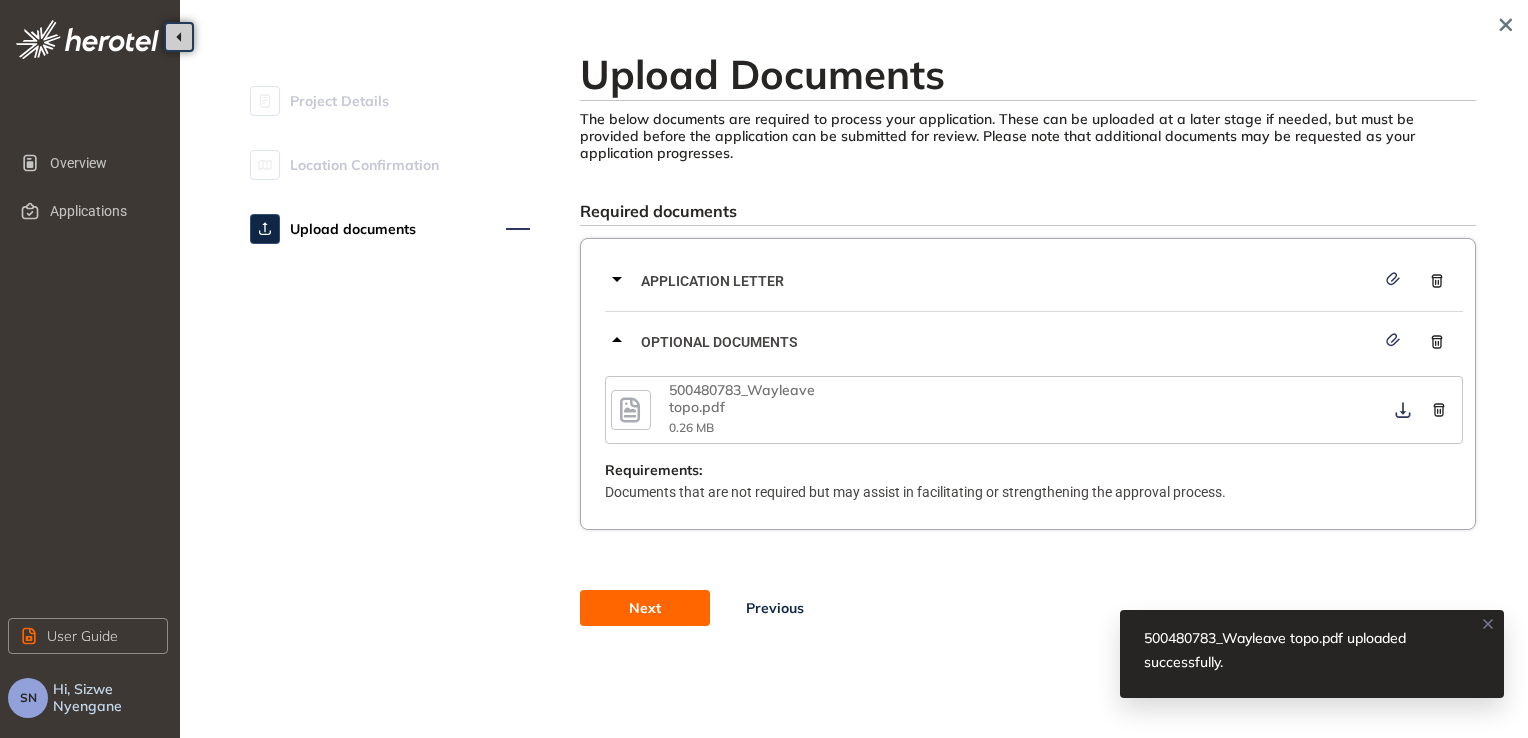 click on "Next" at bounding box center [645, 608] 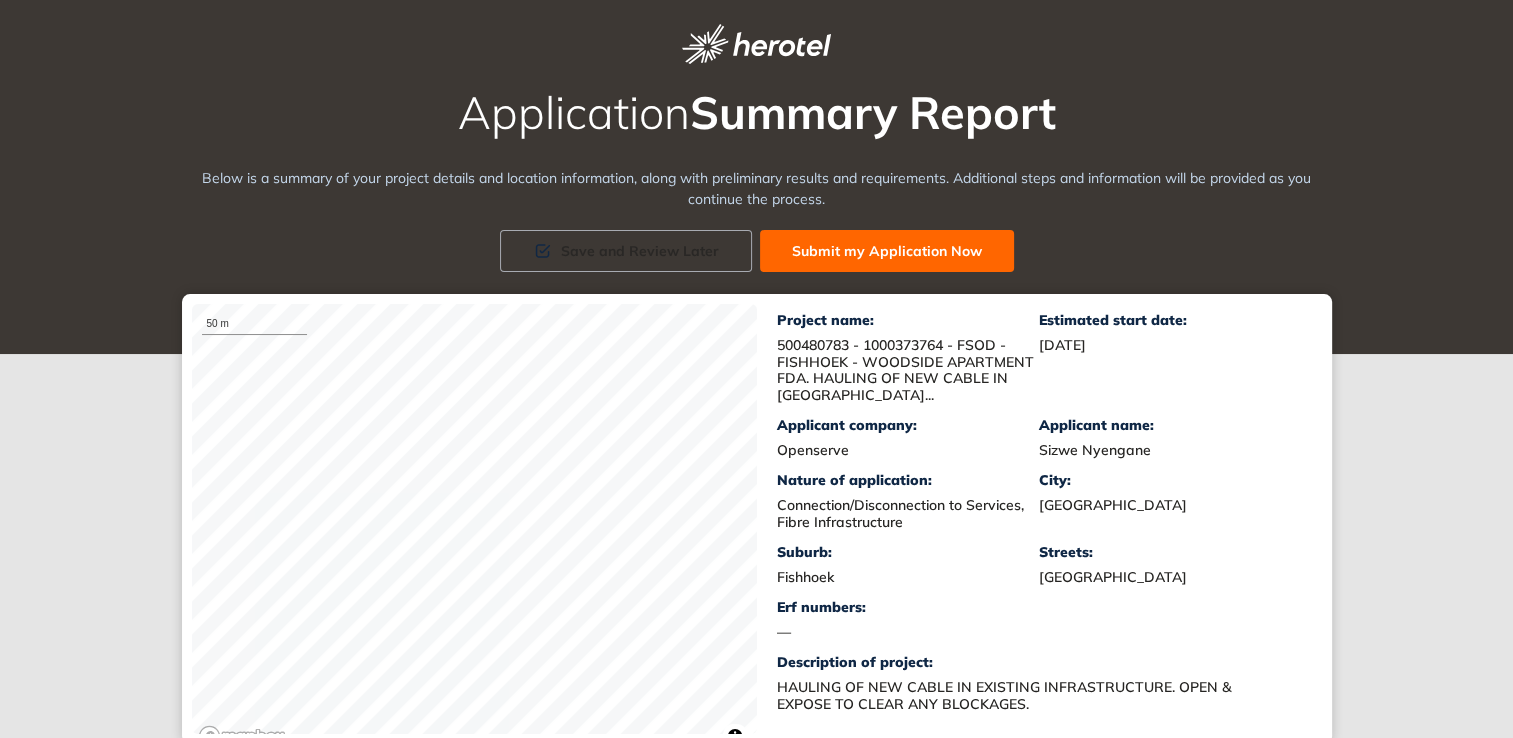 scroll, scrollTop: 4, scrollLeft: 0, axis: vertical 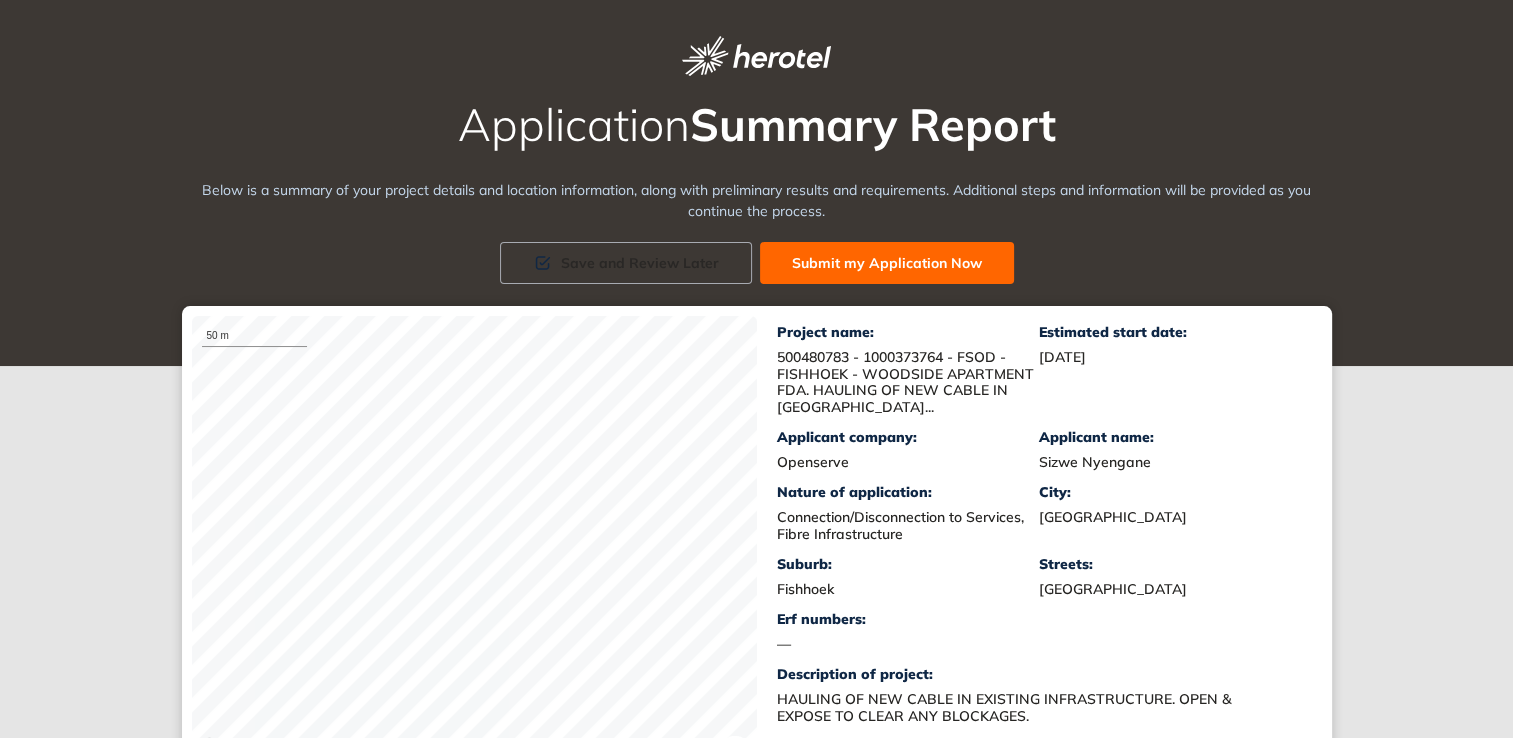 click on "Submit my Application Now" at bounding box center (887, 263) 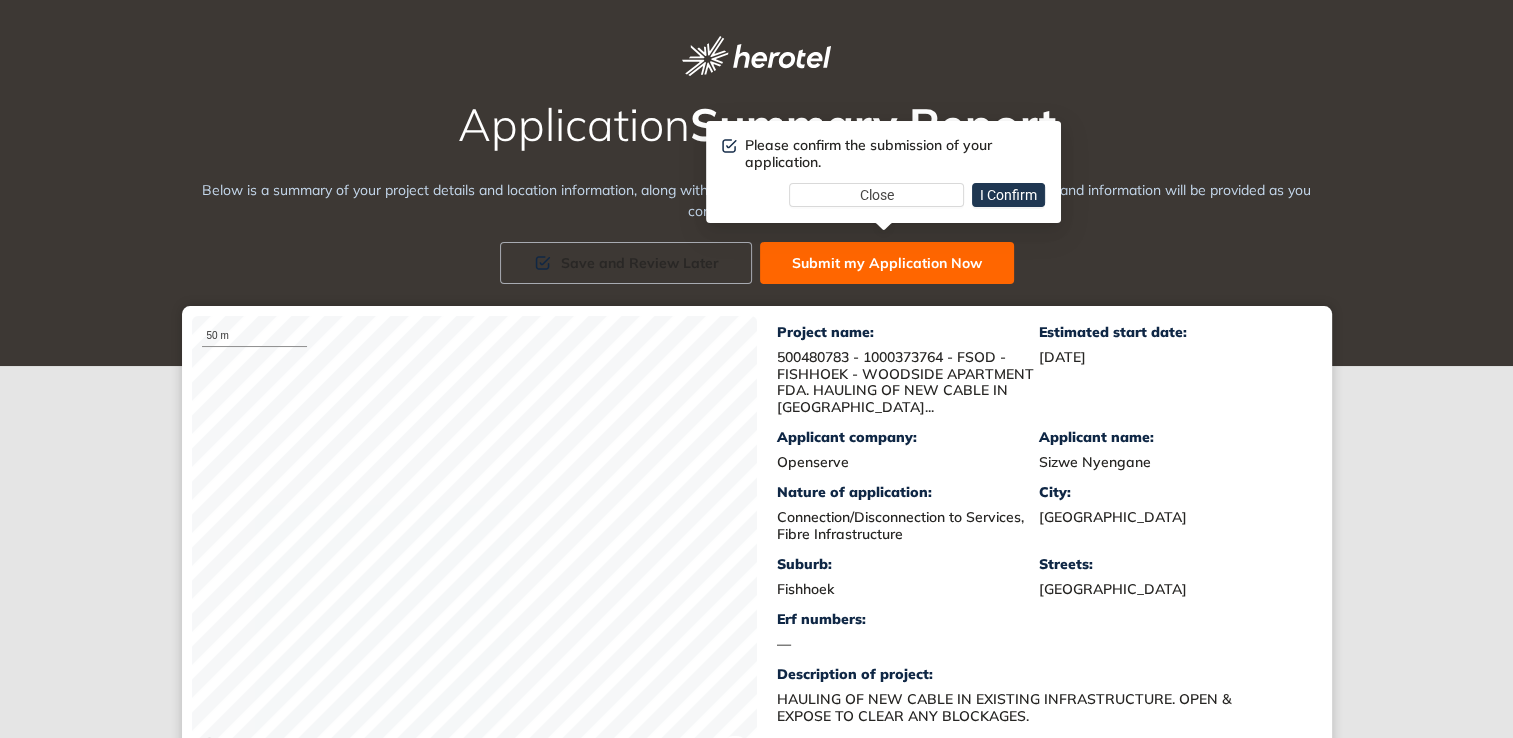 click on "I Confirm" at bounding box center (1008, 195) 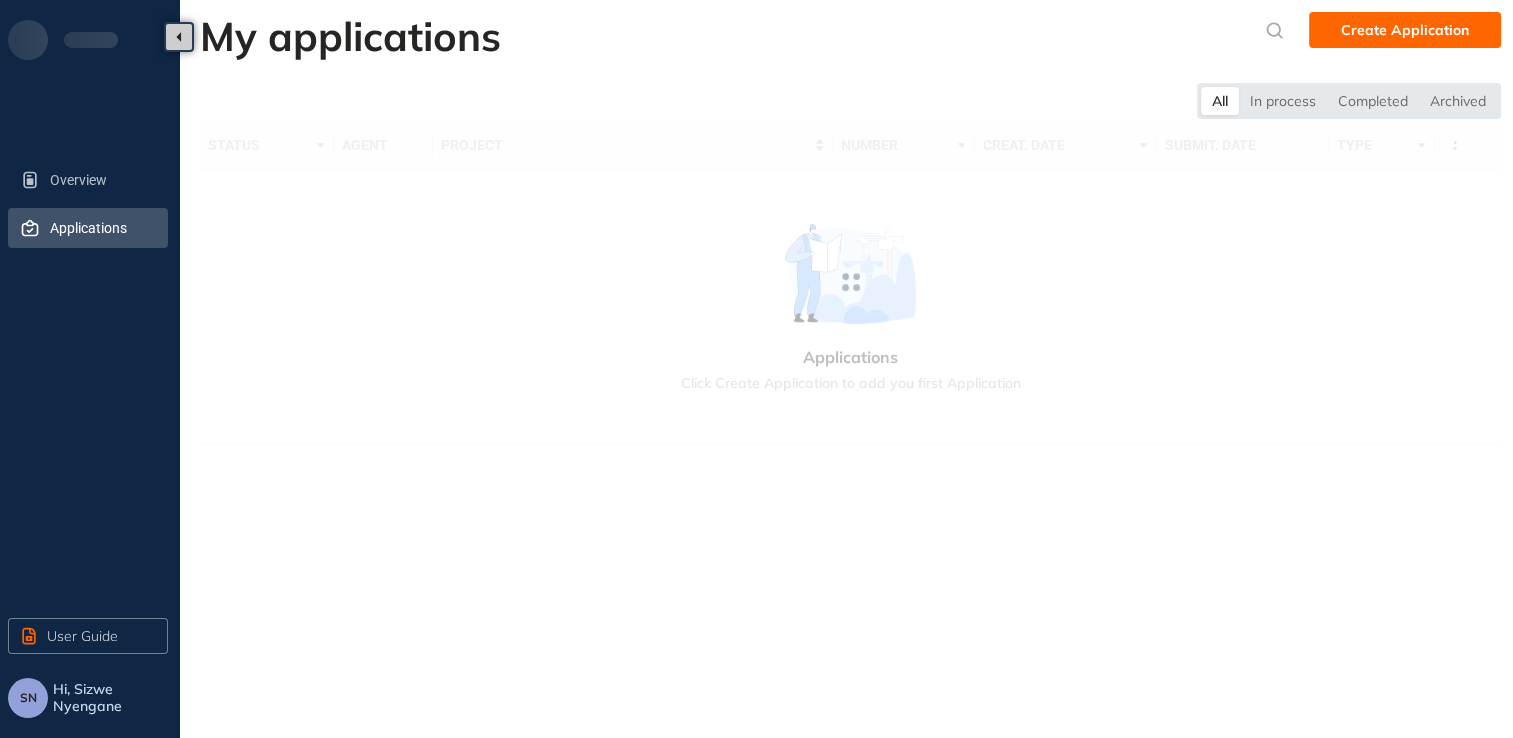 scroll, scrollTop: 0, scrollLeft: 0, axis: both 